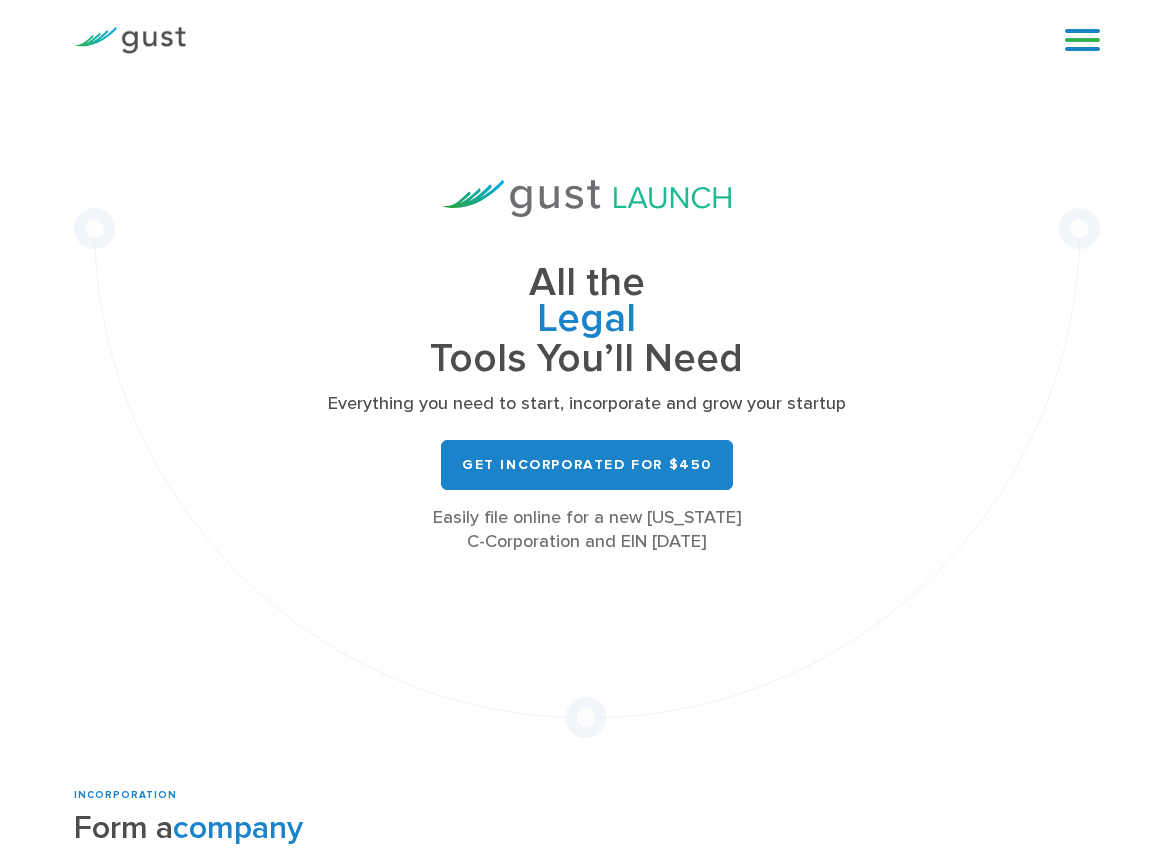 scroll, scrollTop: 0, scrollLeft: 0, axis: both 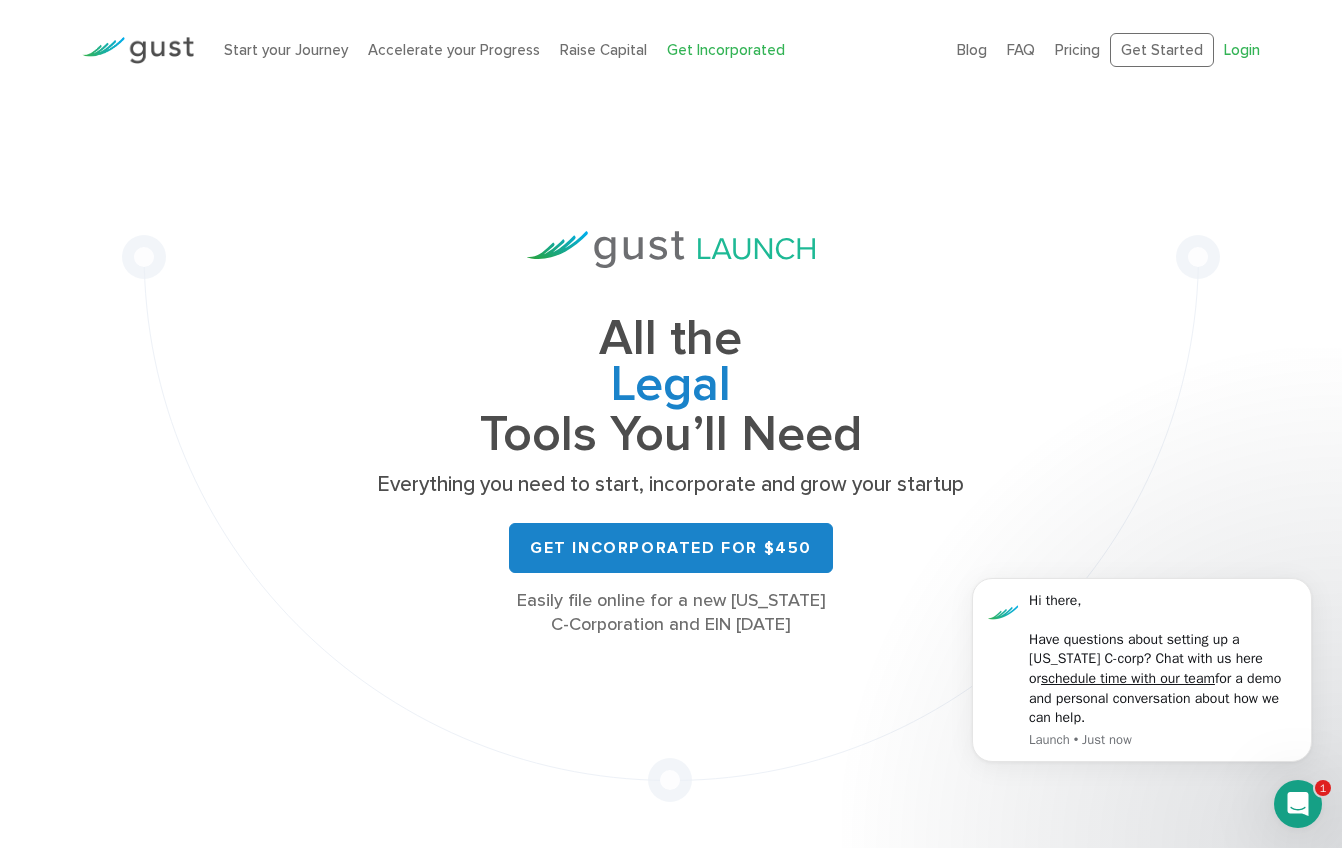 click on "Login" at bounding box center [1242, 50] 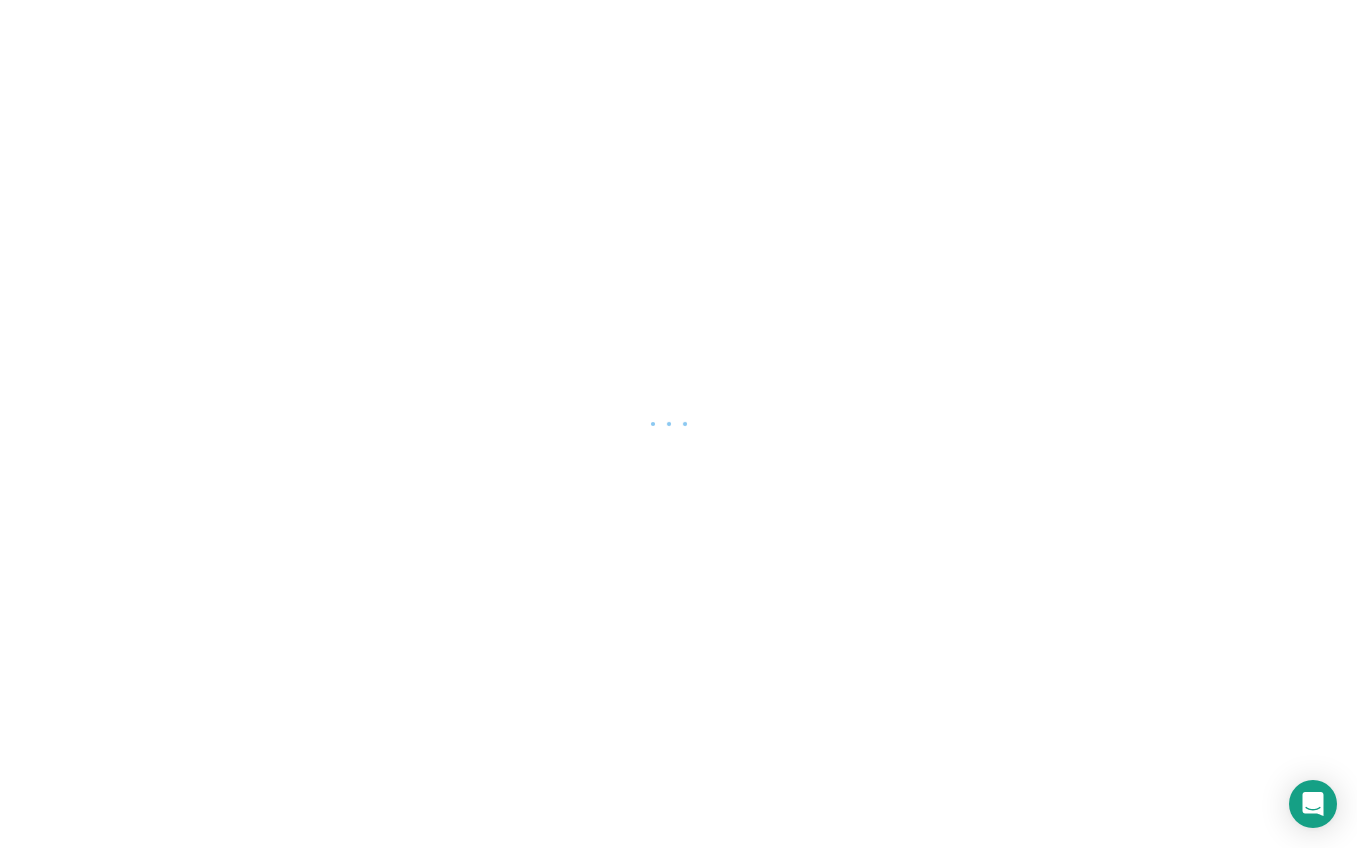 scroll, scrollTop: 0, scrollLeft: 0, axis: both 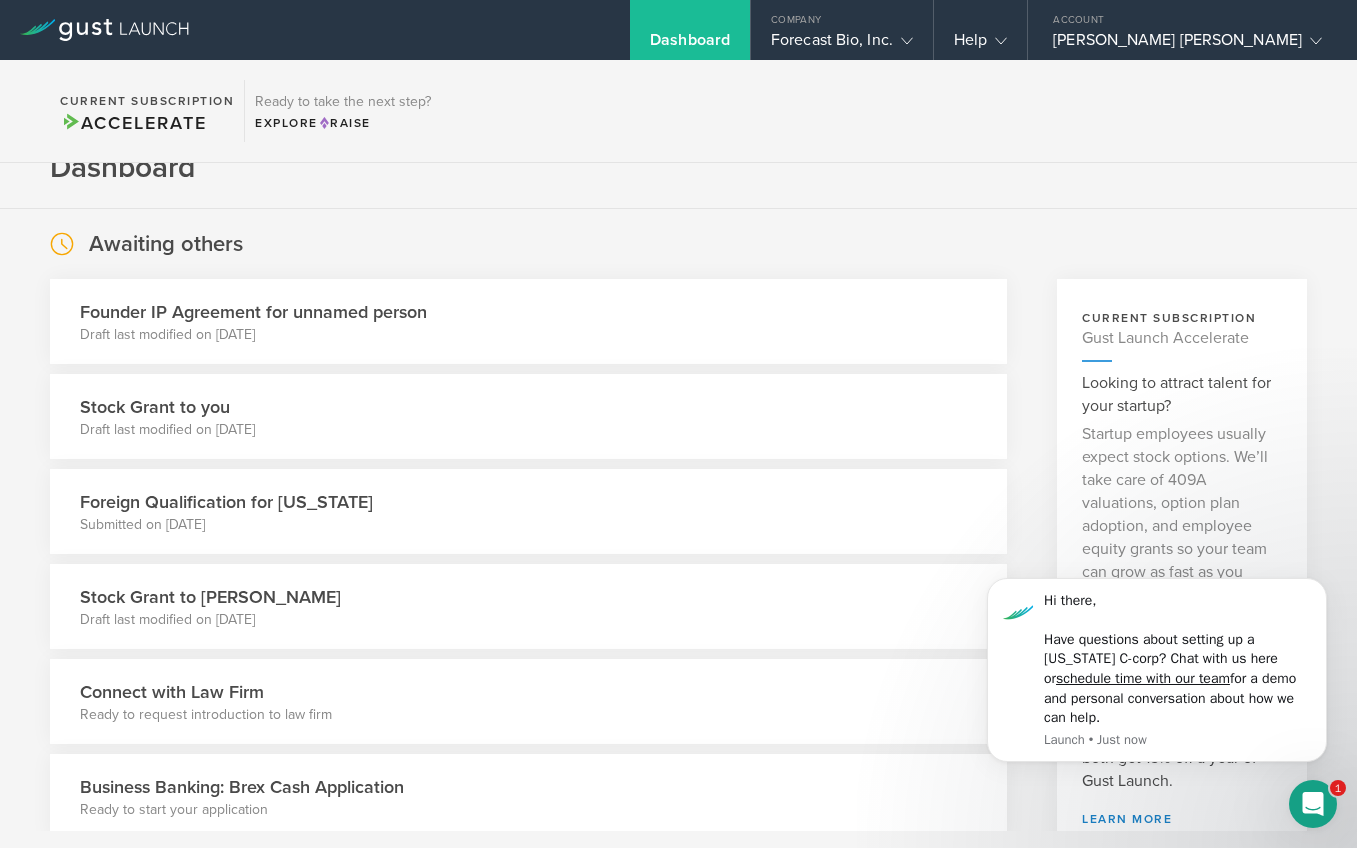 click on "Founder IP Agreement for unnamed person" at bounding box center [253, 312] 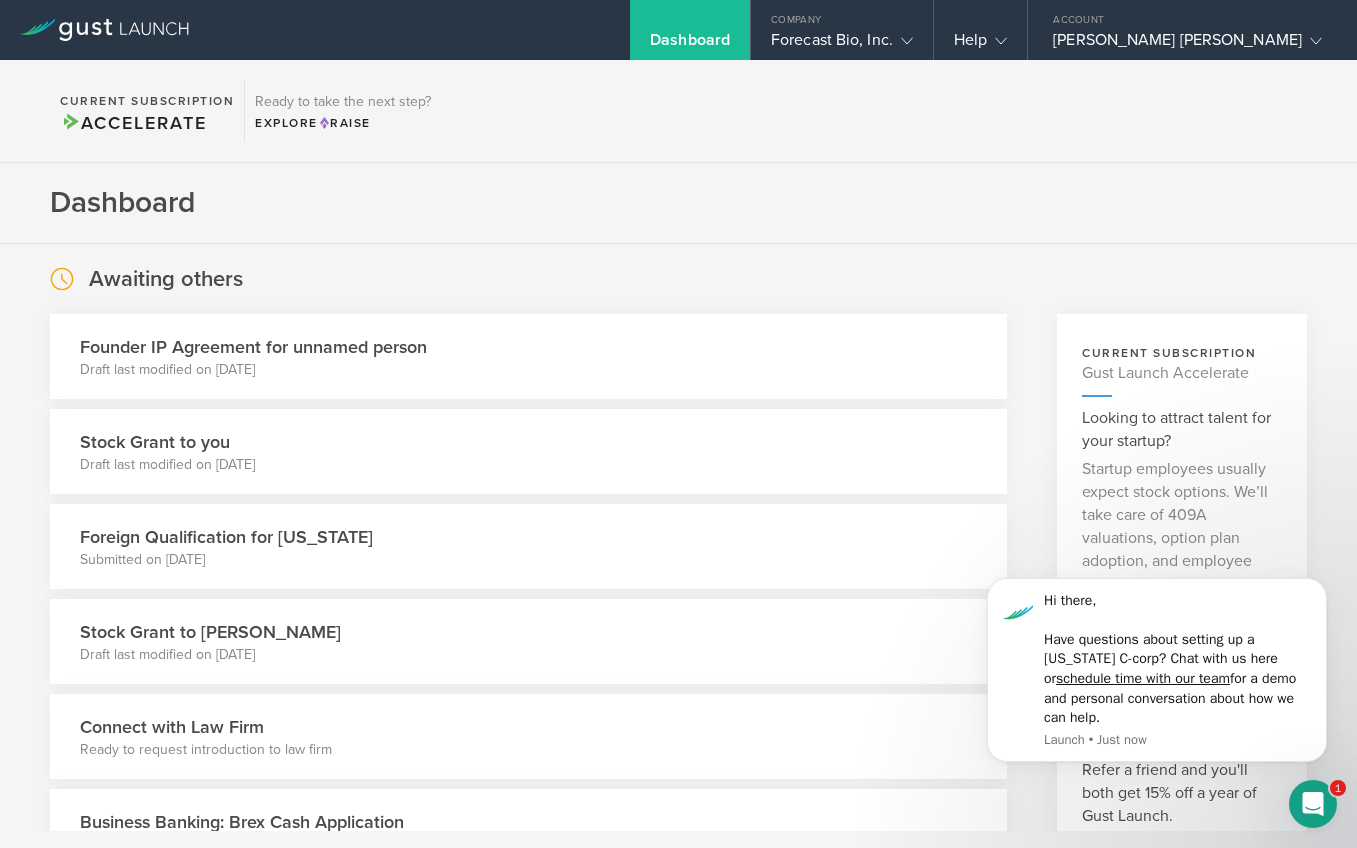 scroll, scrollTop: 0, scrollLeft: 0, axis: both 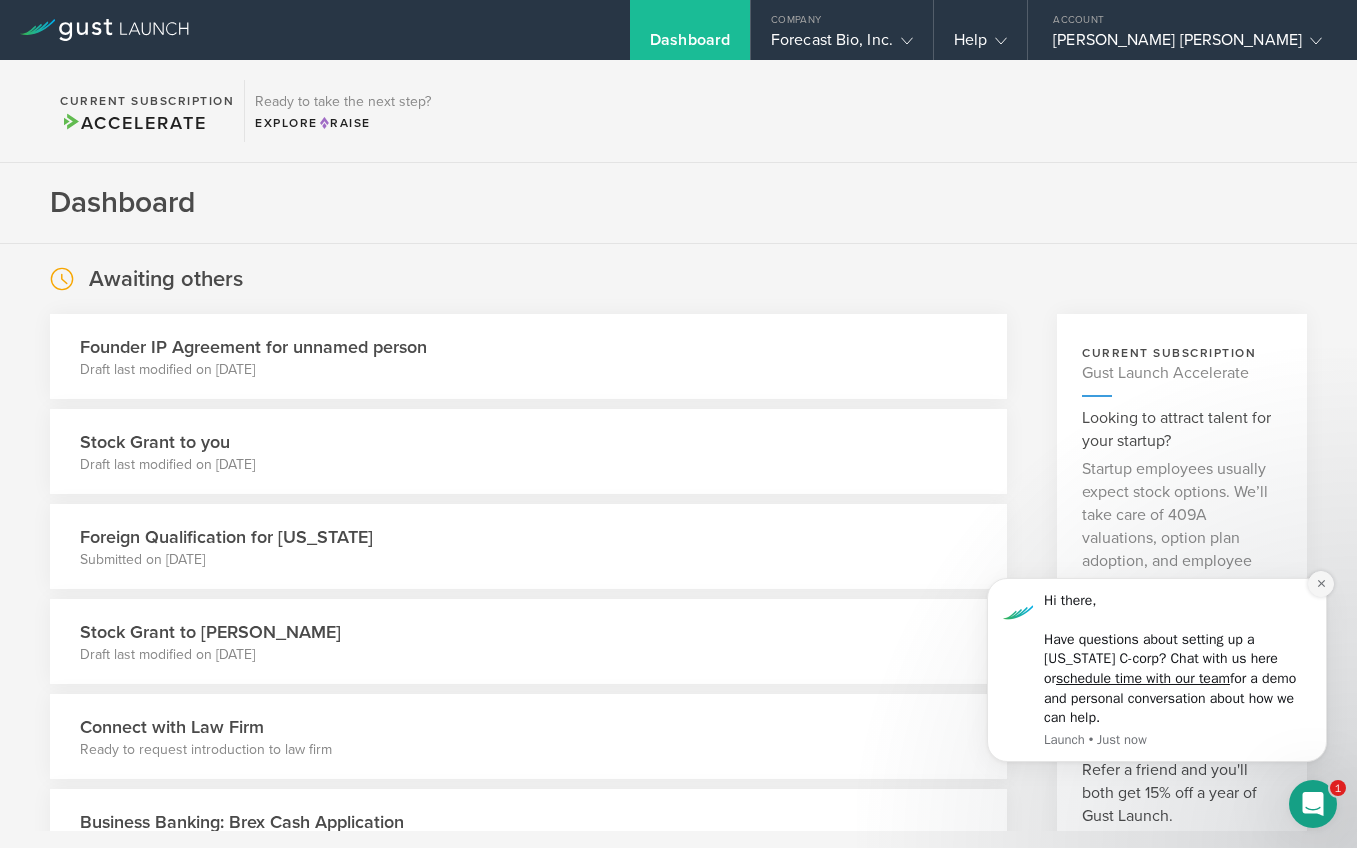 click 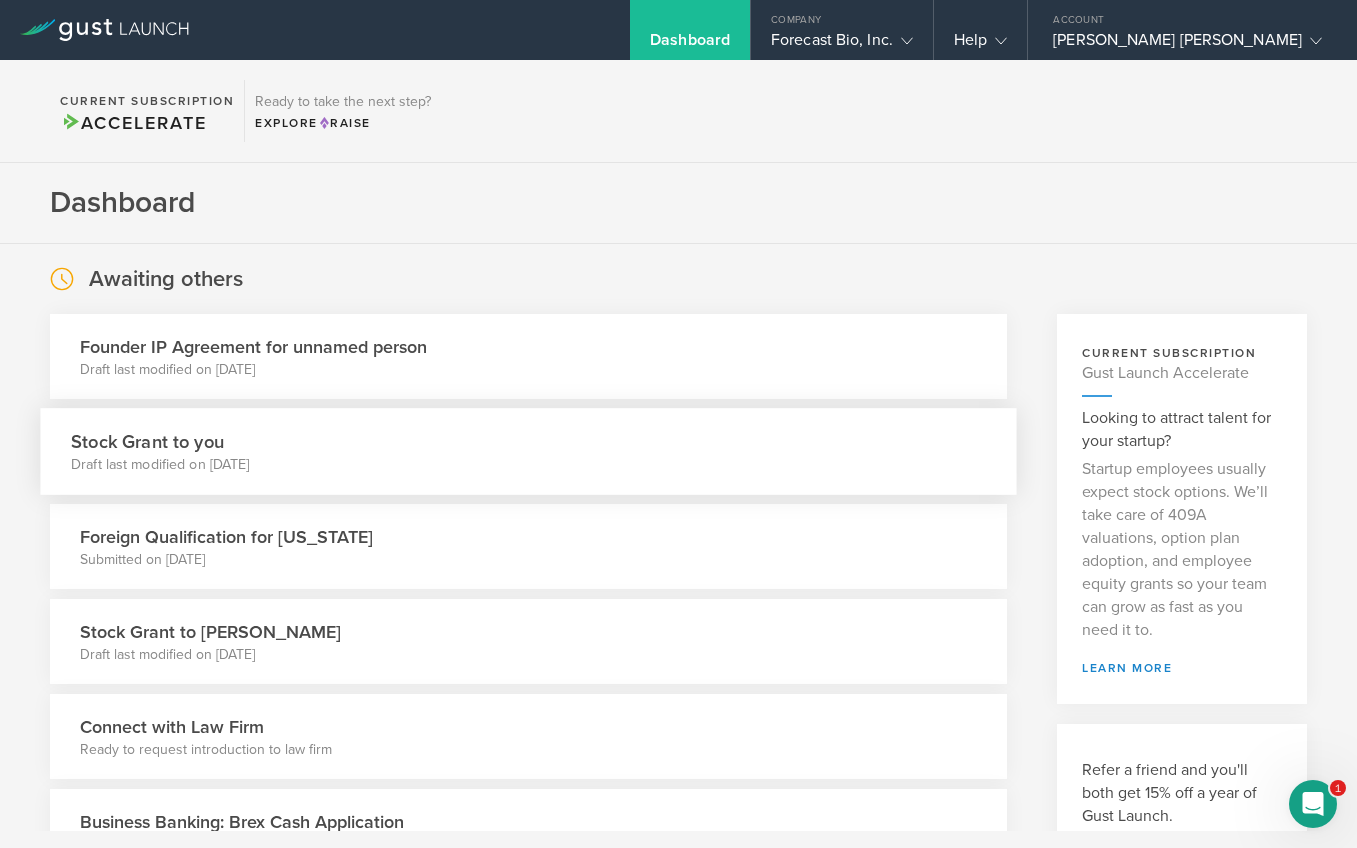 click on "Stock Grant to you Draft last modified on Jul 11, 2025" at bounding box center [528, 451] 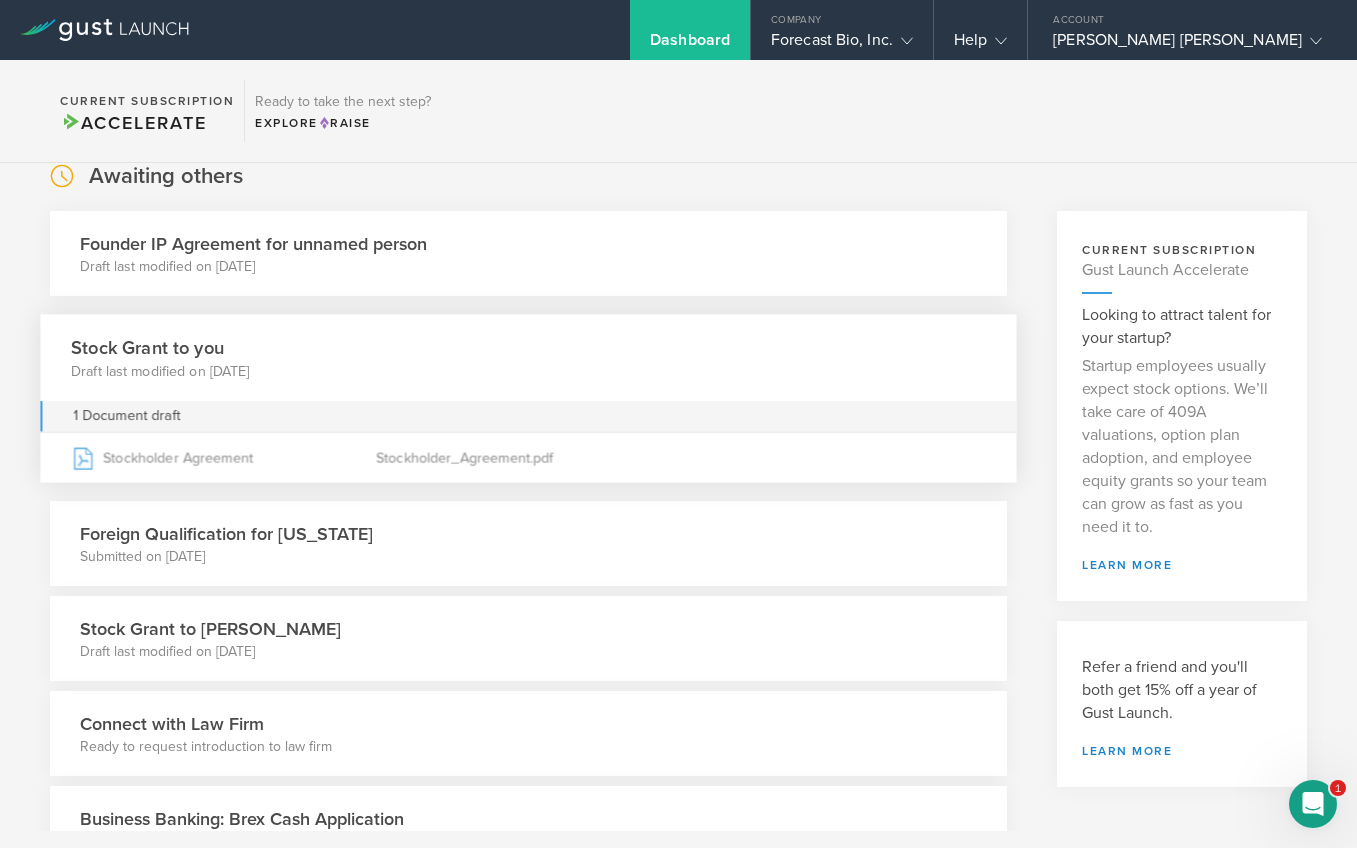 scroll, scrollTop: 104, scrollLeft: 0, axis: vertical 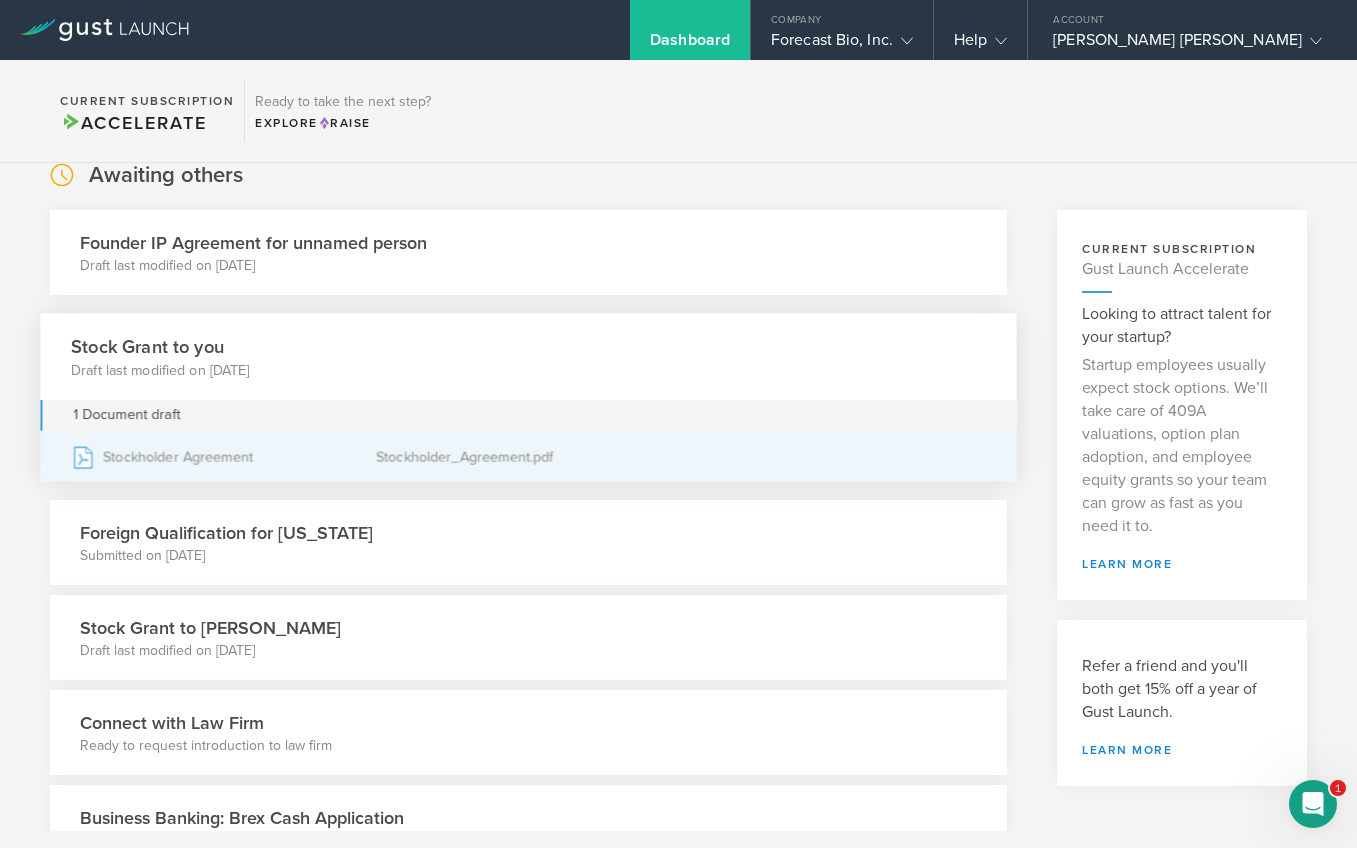 click on "Stockholder Agreement" at bounding box center (223, 457) 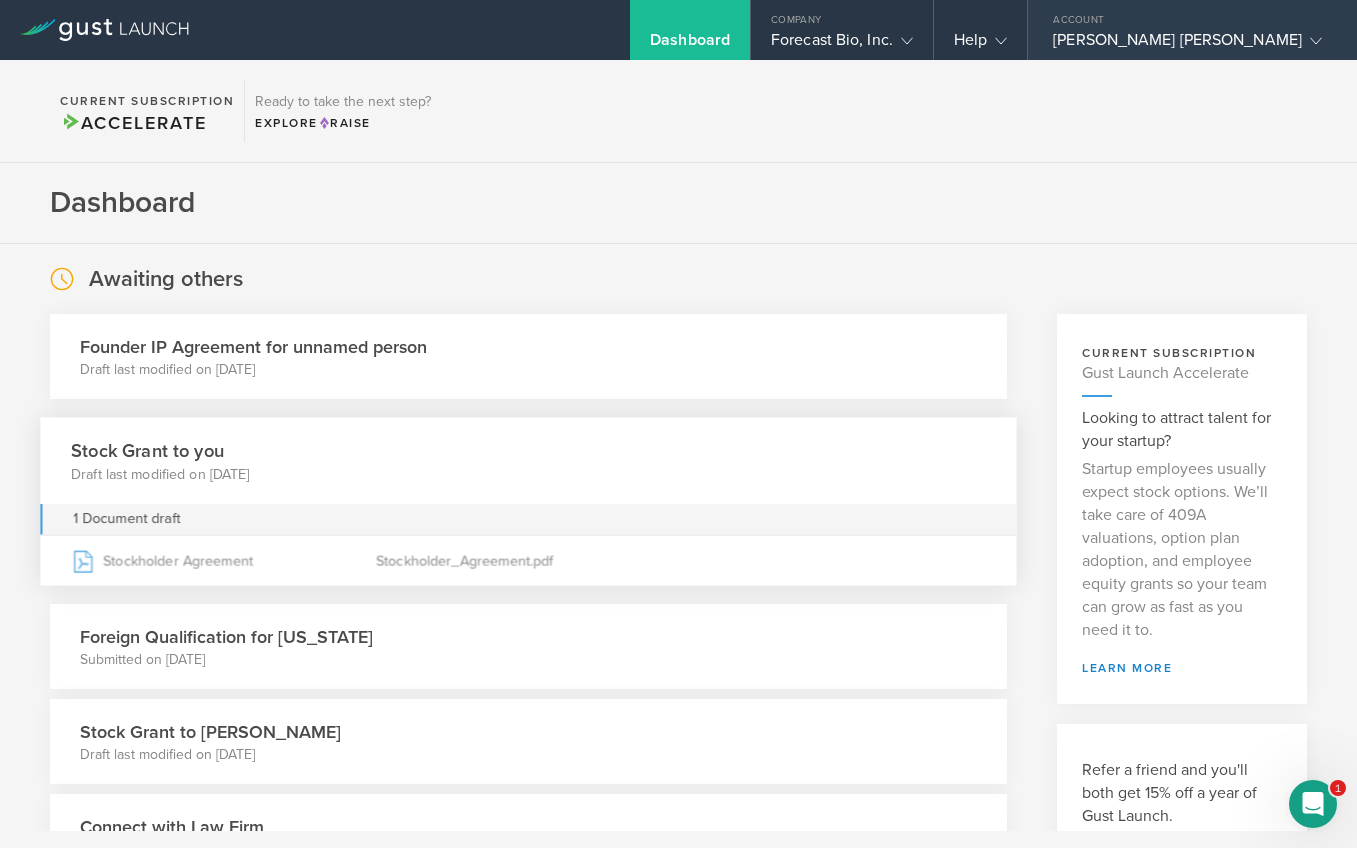 scroll, scrollTop: 0, scrollLeft: 0, axis: both 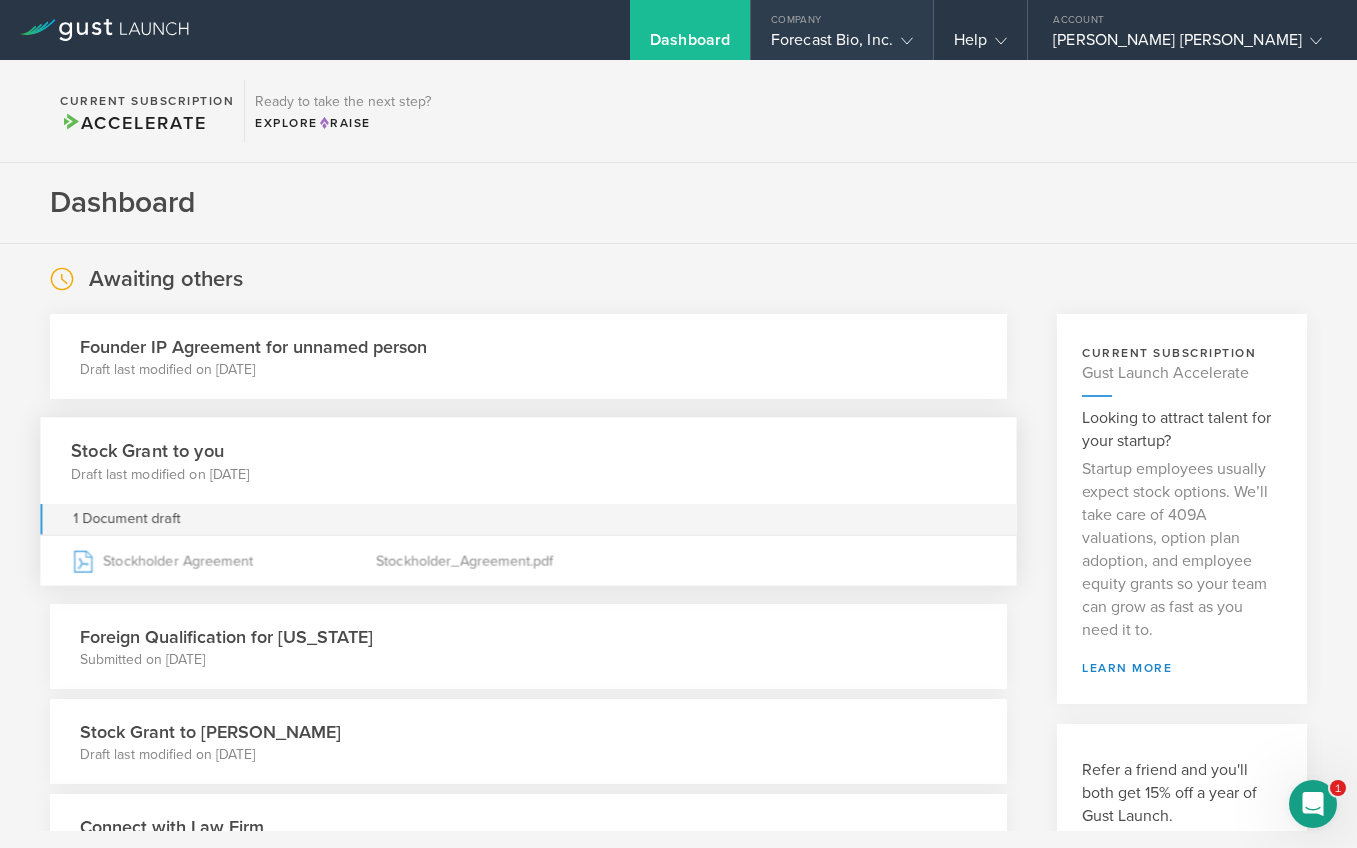 click on "Forecast Bio, Inc." at bounding box center [842, 45] 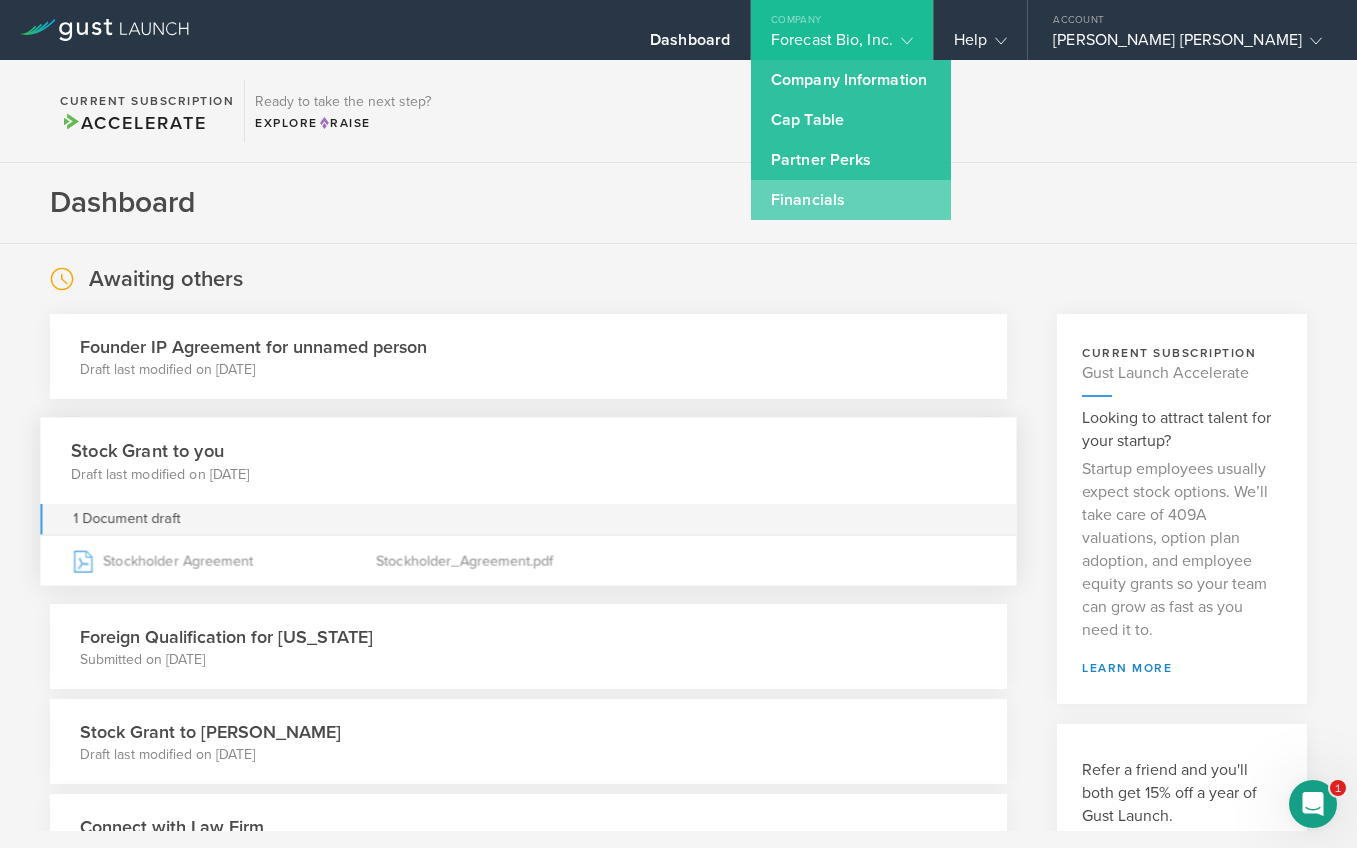 click on "Financials" at bounding box center (851, 200) 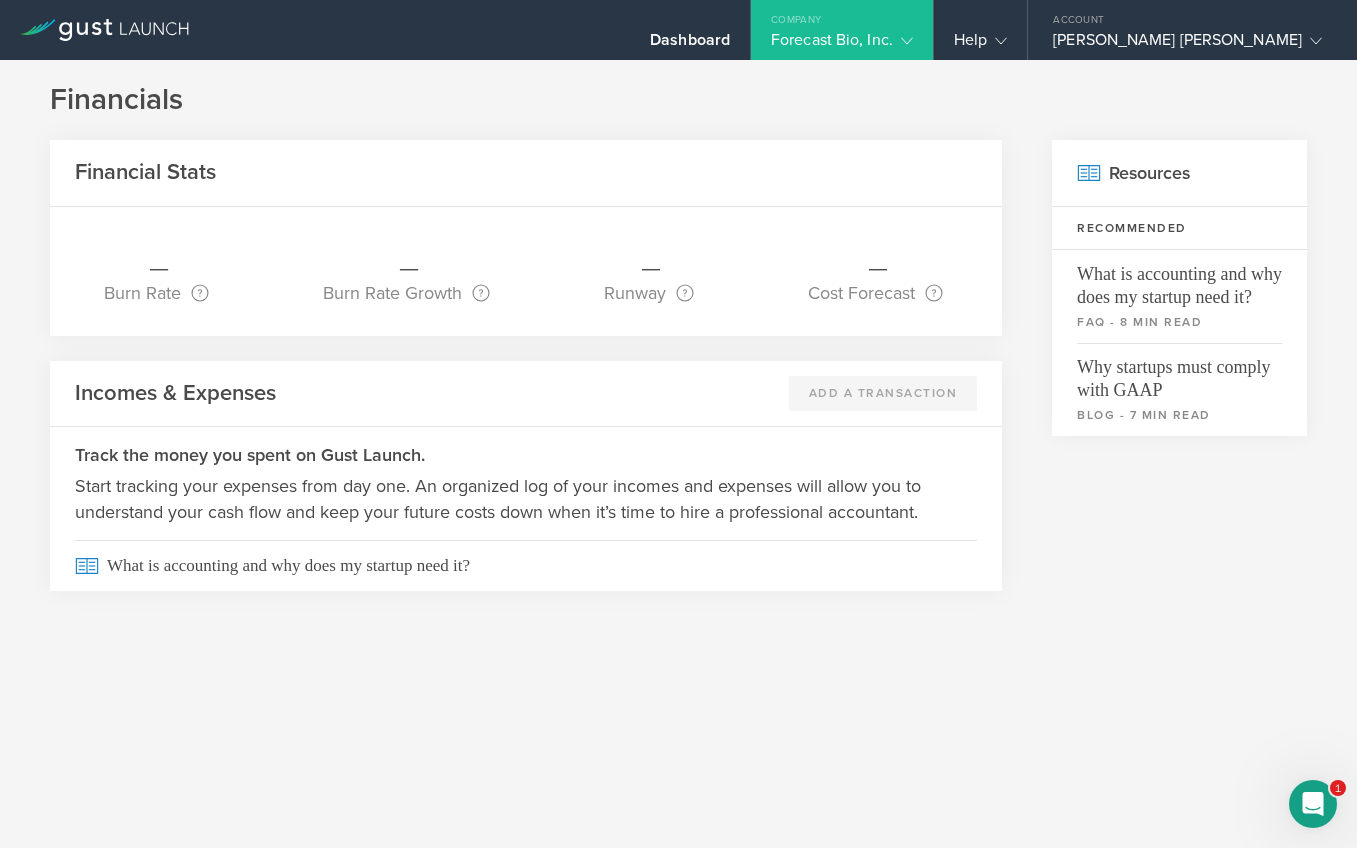 scroll, scrollTop: 0, scrollLeft: 0, axis: both 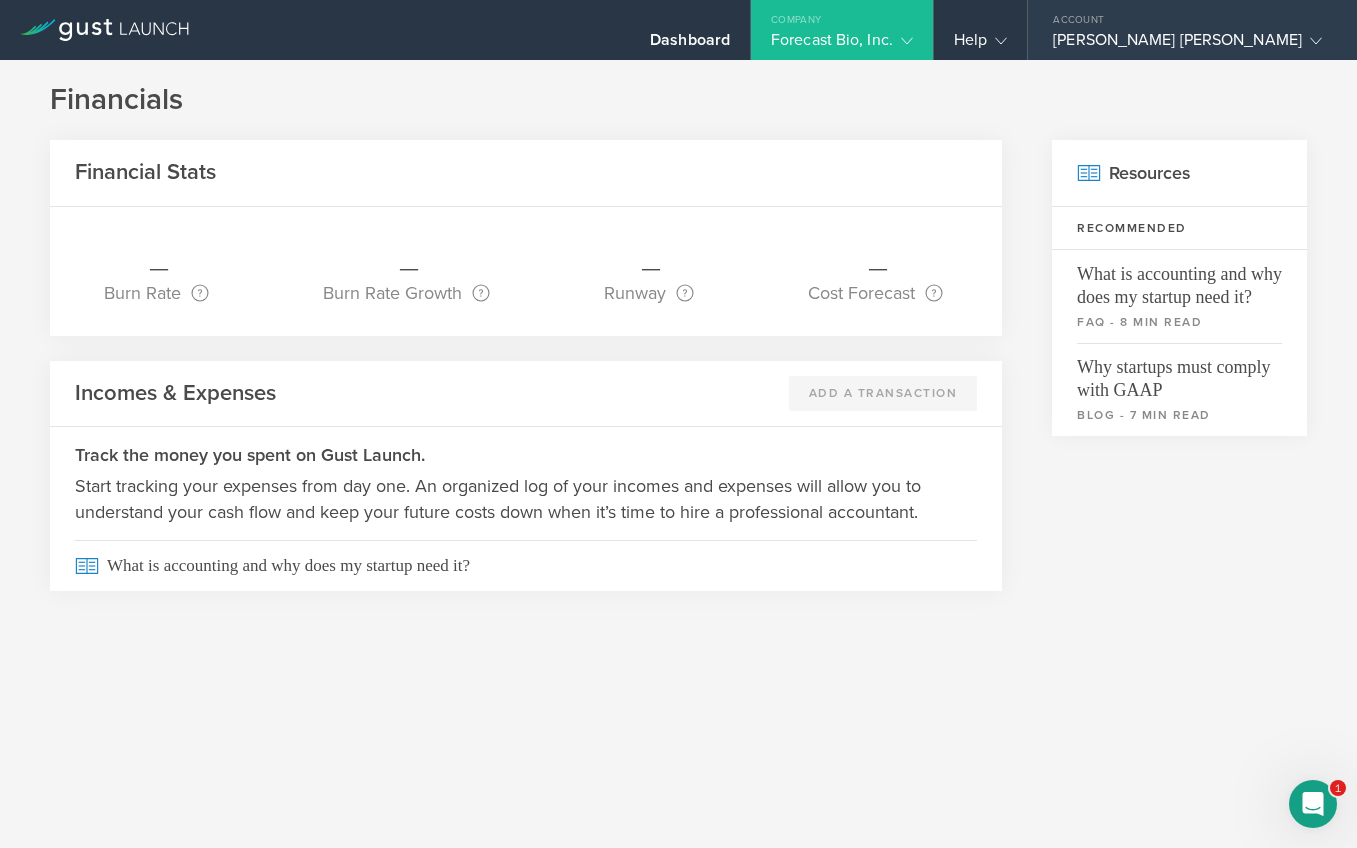 click on "[PERSON_NAME] [PERSON_NAME]" at bounding box center (1187, 45) 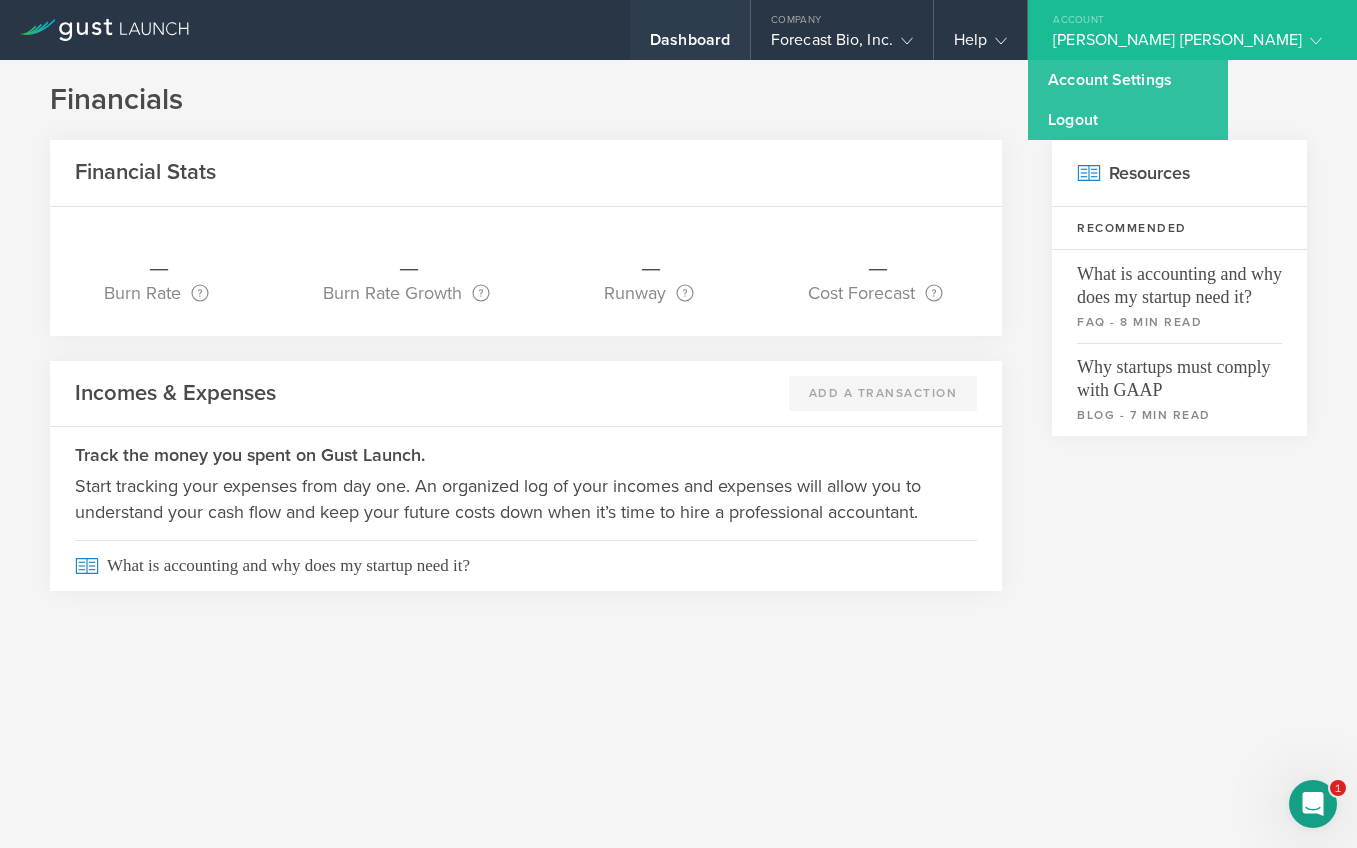 click on "Dashboard" at bounding box center (690, 45) 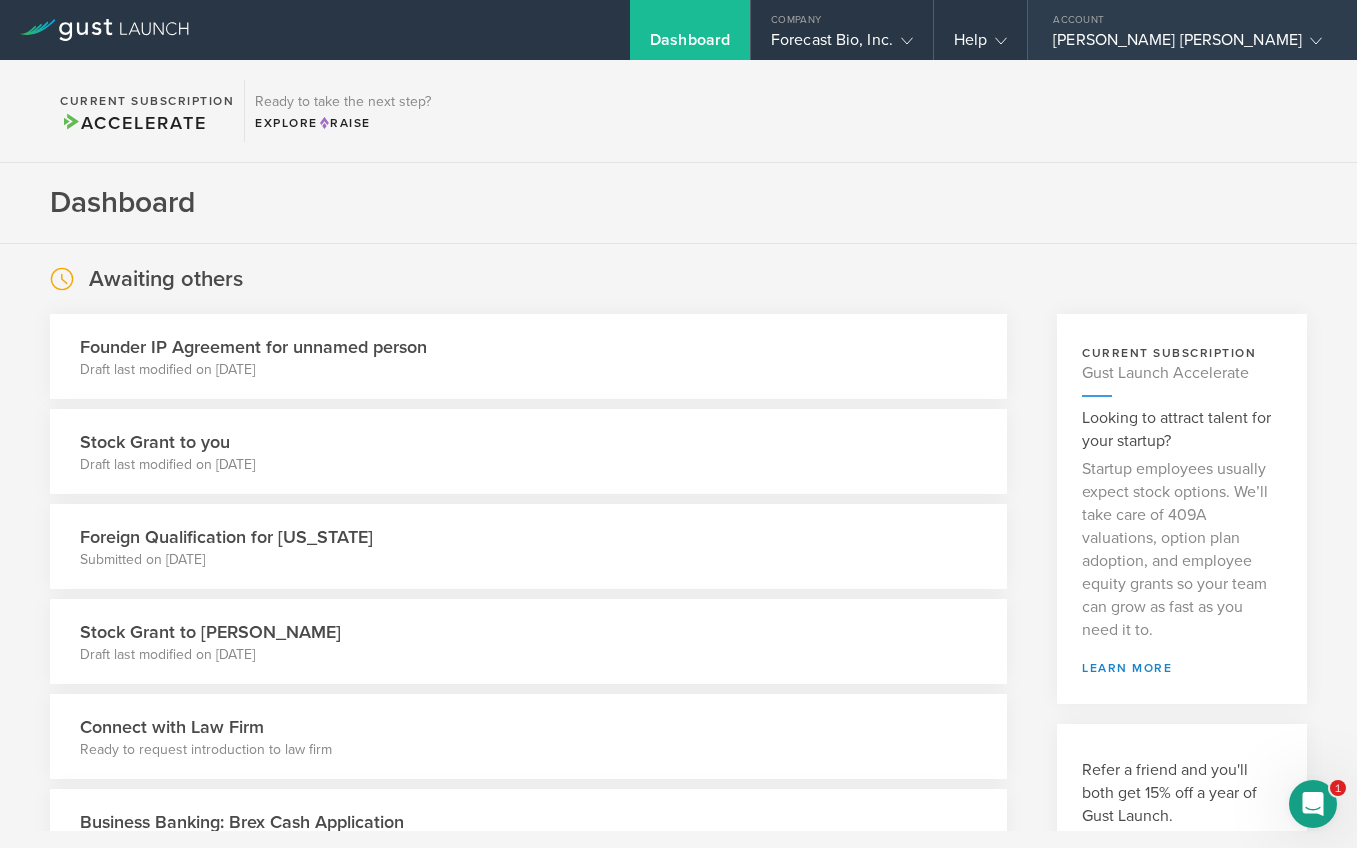 scroll, scrollTop: 0, scrollLeft: 0, axis: both 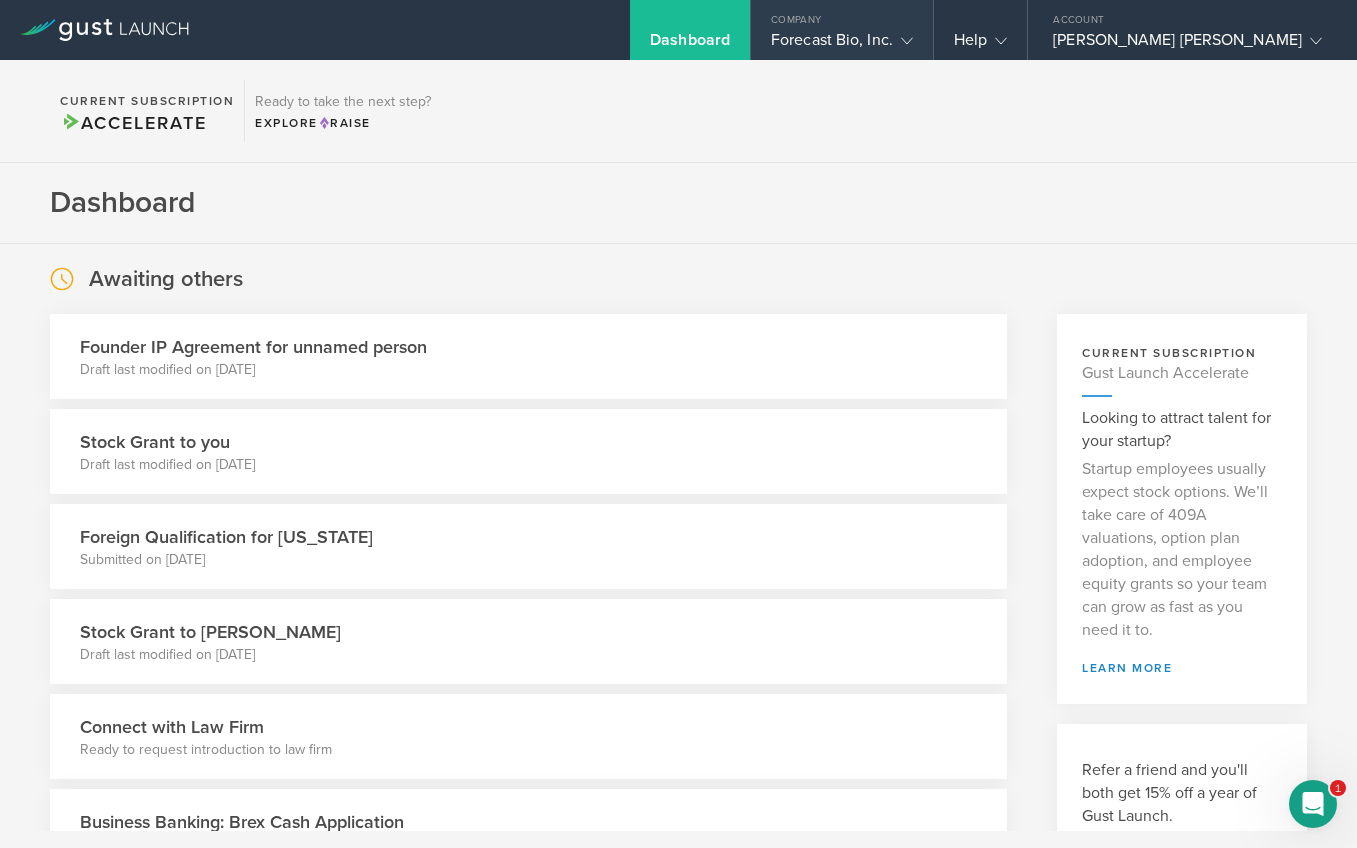 click on "Forecast Bio, Inc." at bounding box center [842, 45] 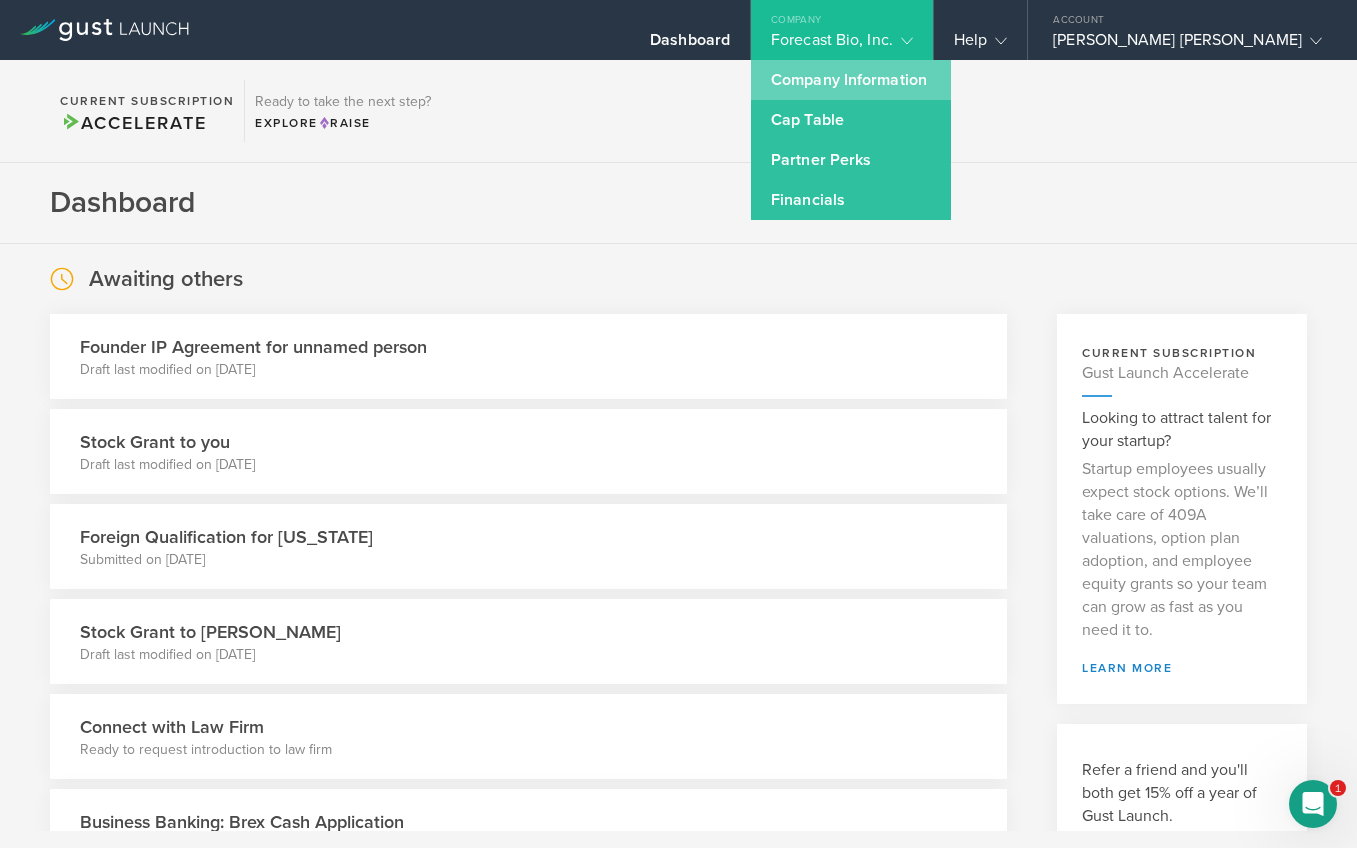 click on "Company Information" at bounding box center (851, 80) 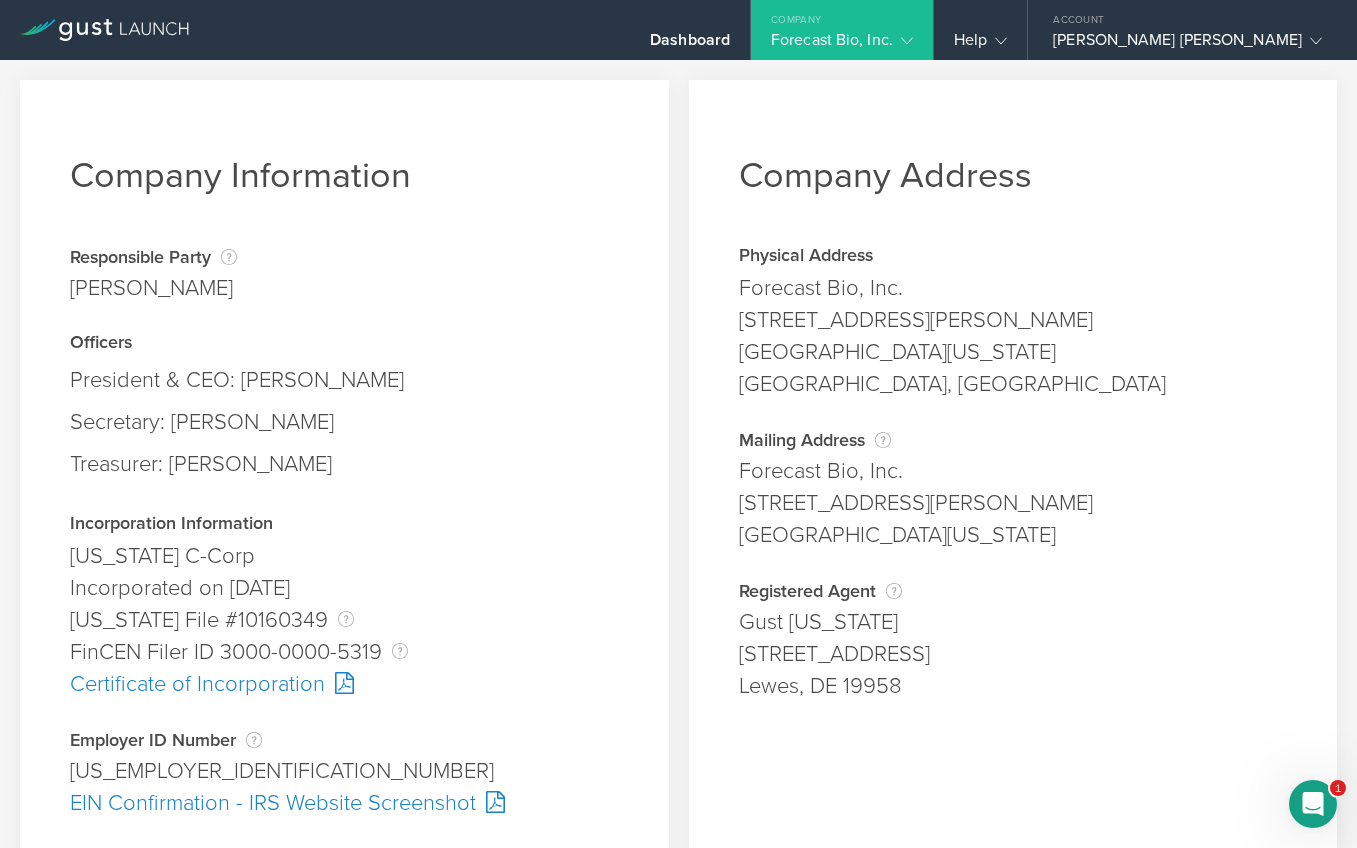 scroll, scrollTop: 0, scrollLeft: 0, axis: both 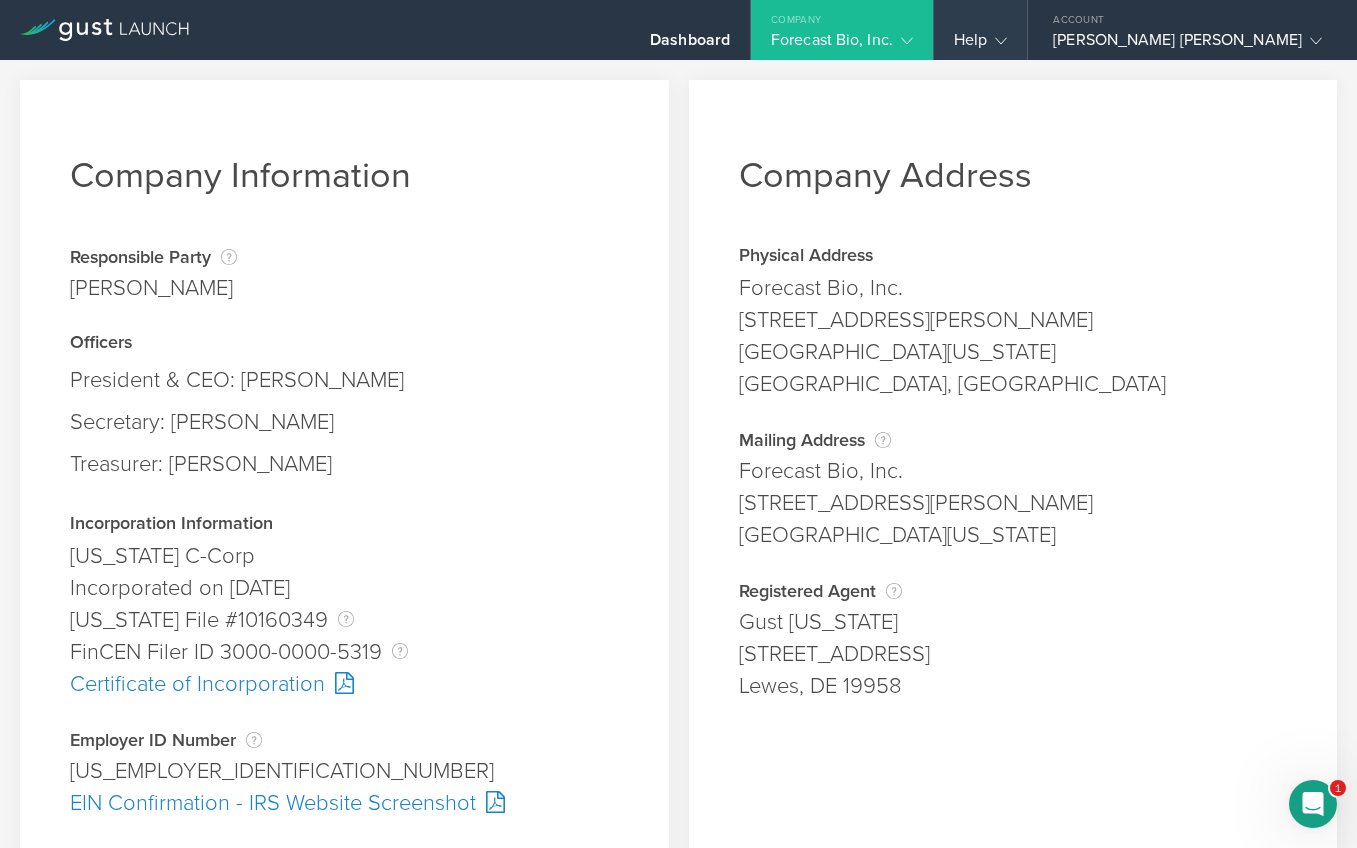click at bounding box center [997, 40] 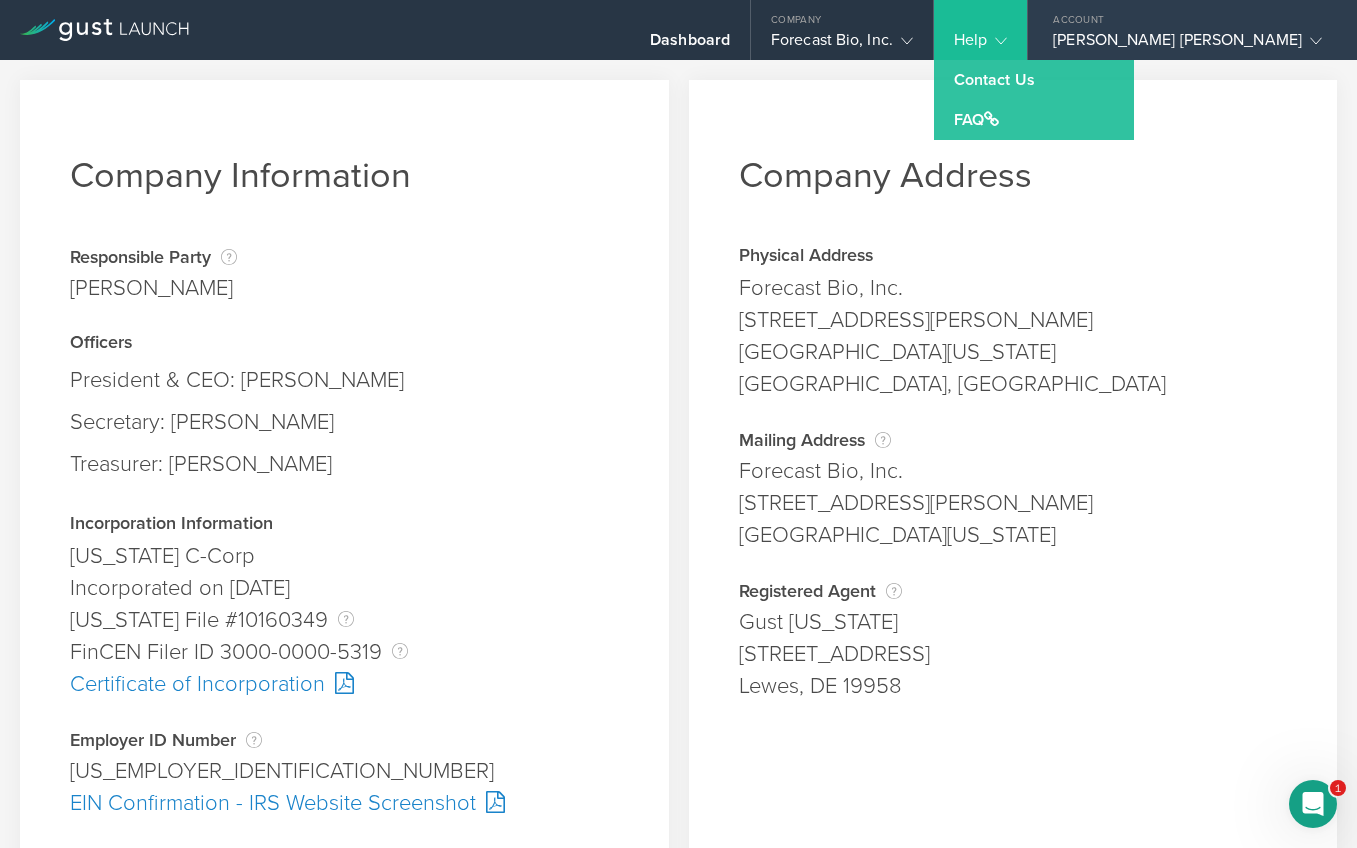click on "[PERSON_NAME] [PERSON_NAME]" at bounding box center [1187, 45] 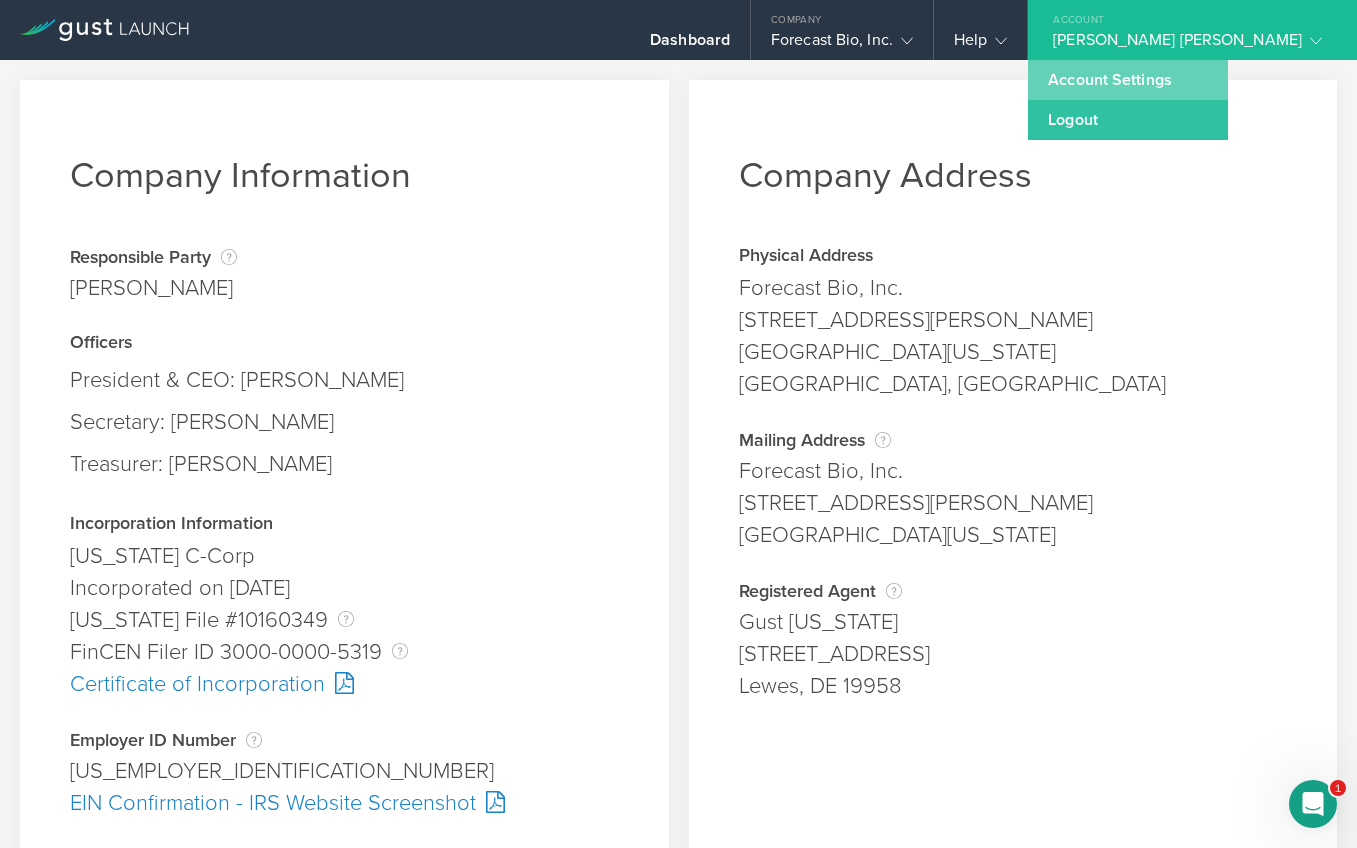 click on "Account Settings" at bounding box center (1128, 80) 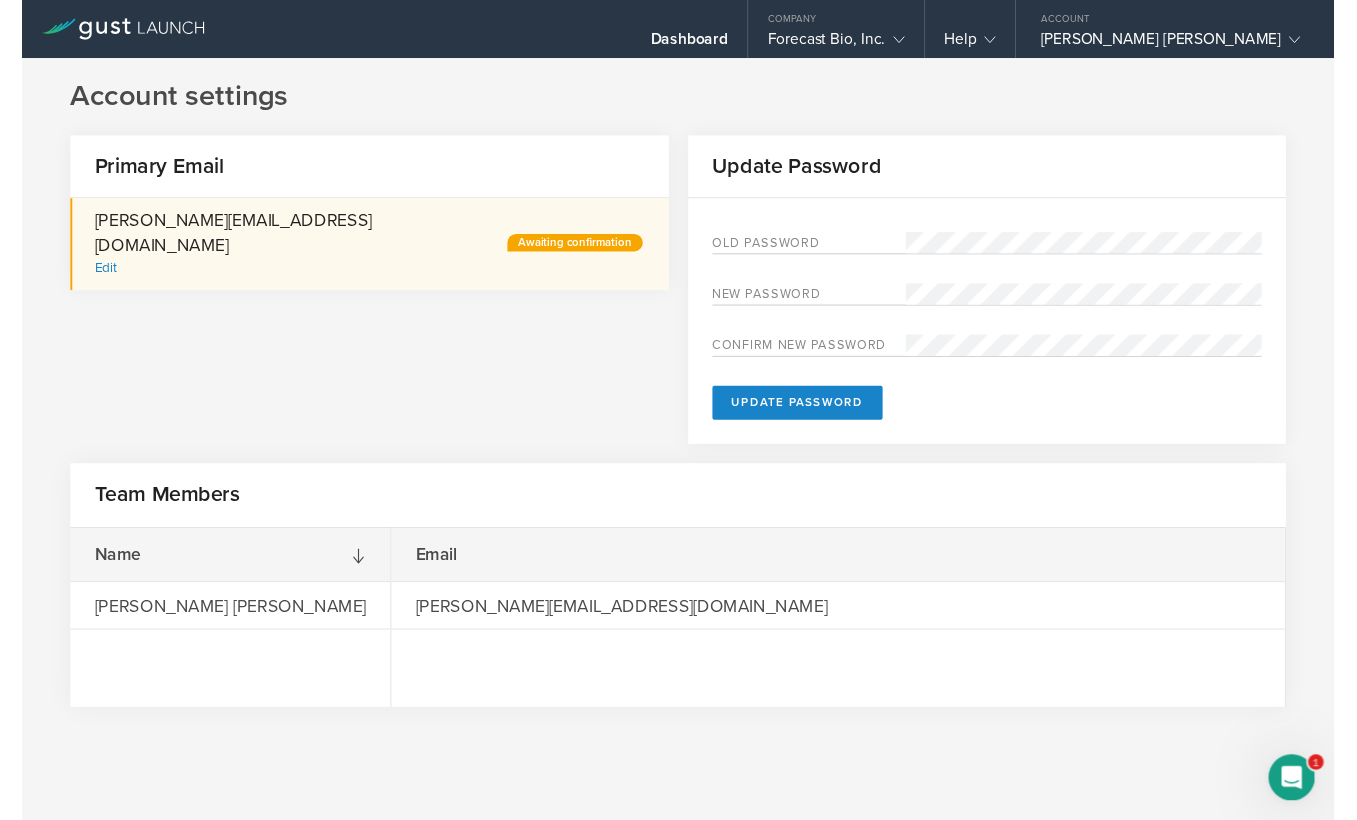 scroll, scrollTop: 0, scrollLeft: 0, axis: both 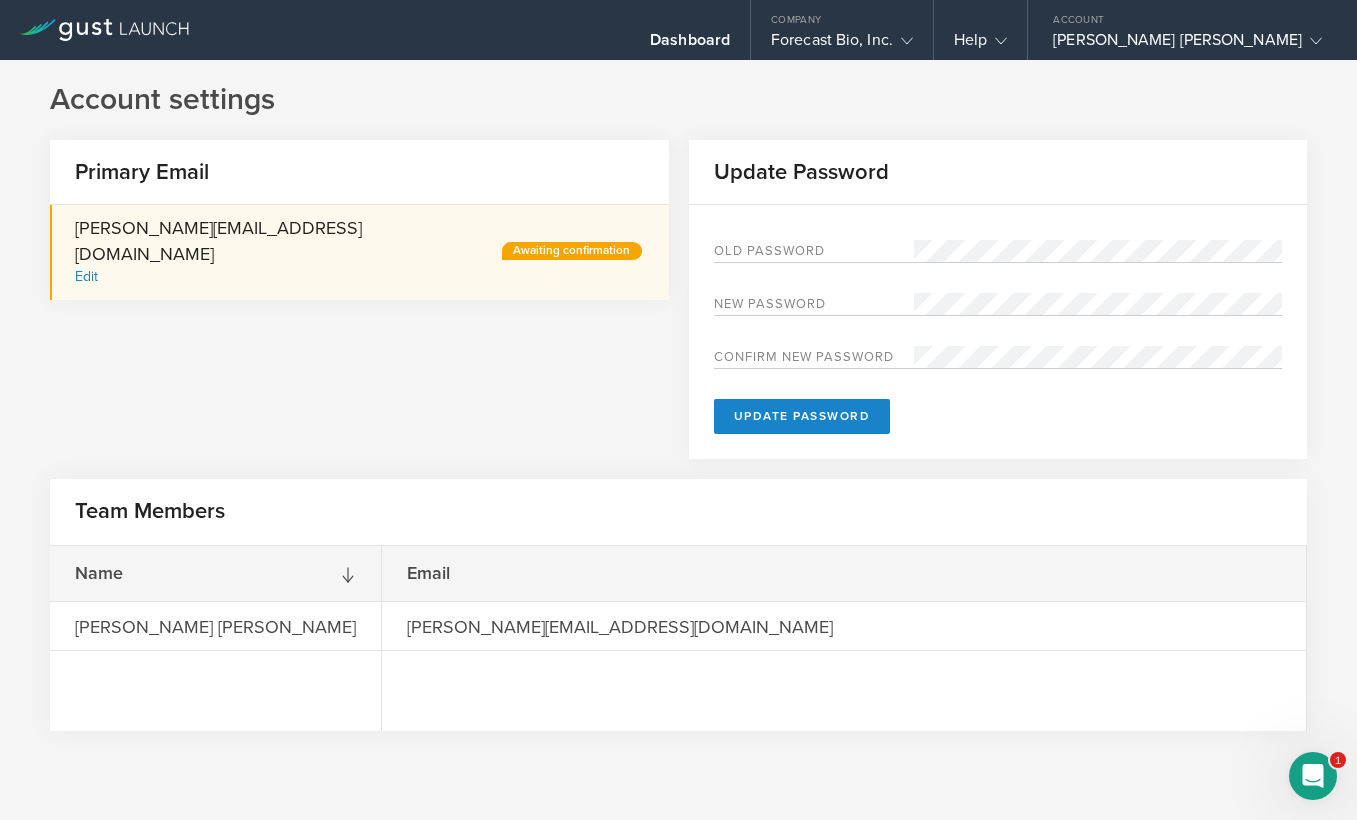 click on "Awaiting confirmation" at bounding box center (569, 252) 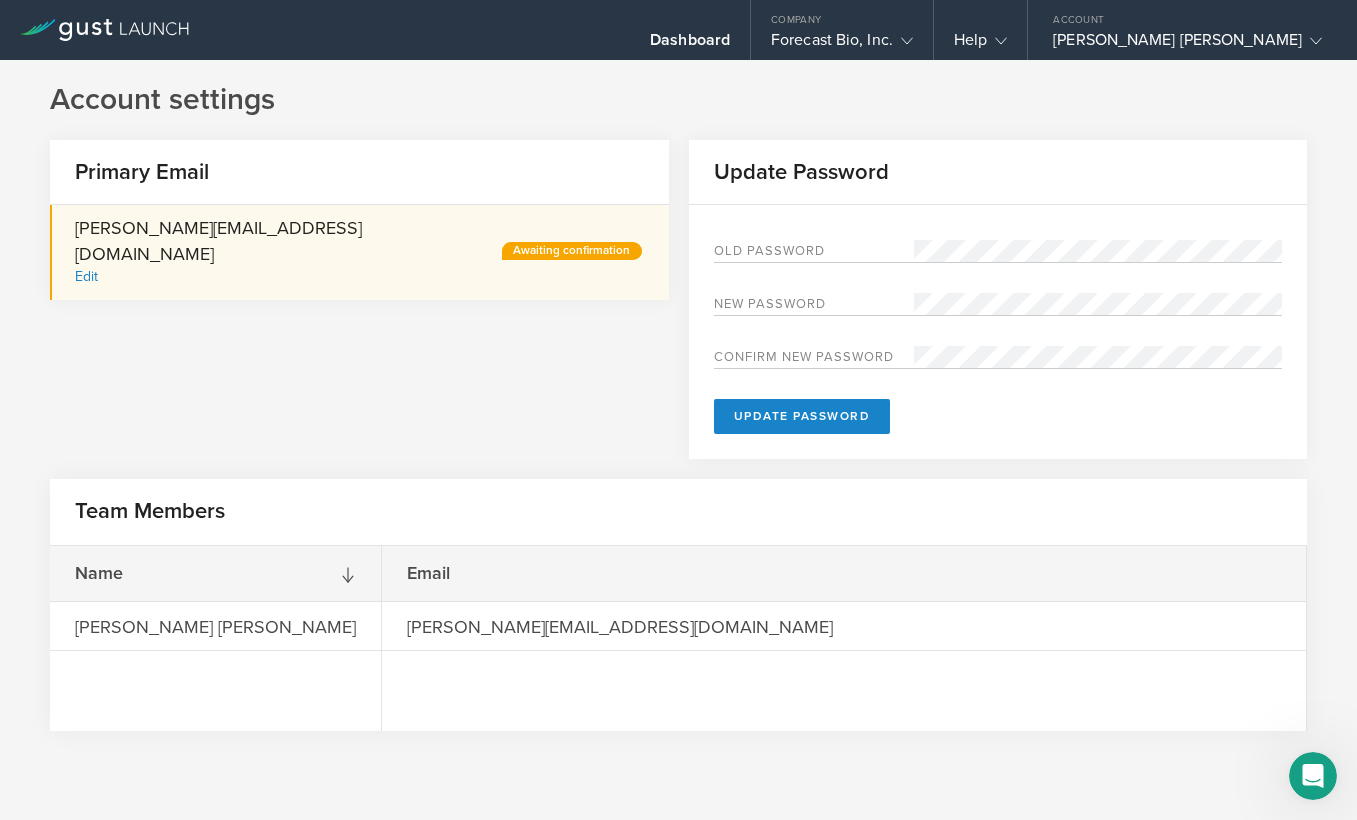 scroll, scrollTop: 0, scrollLeft: 0, axis: both 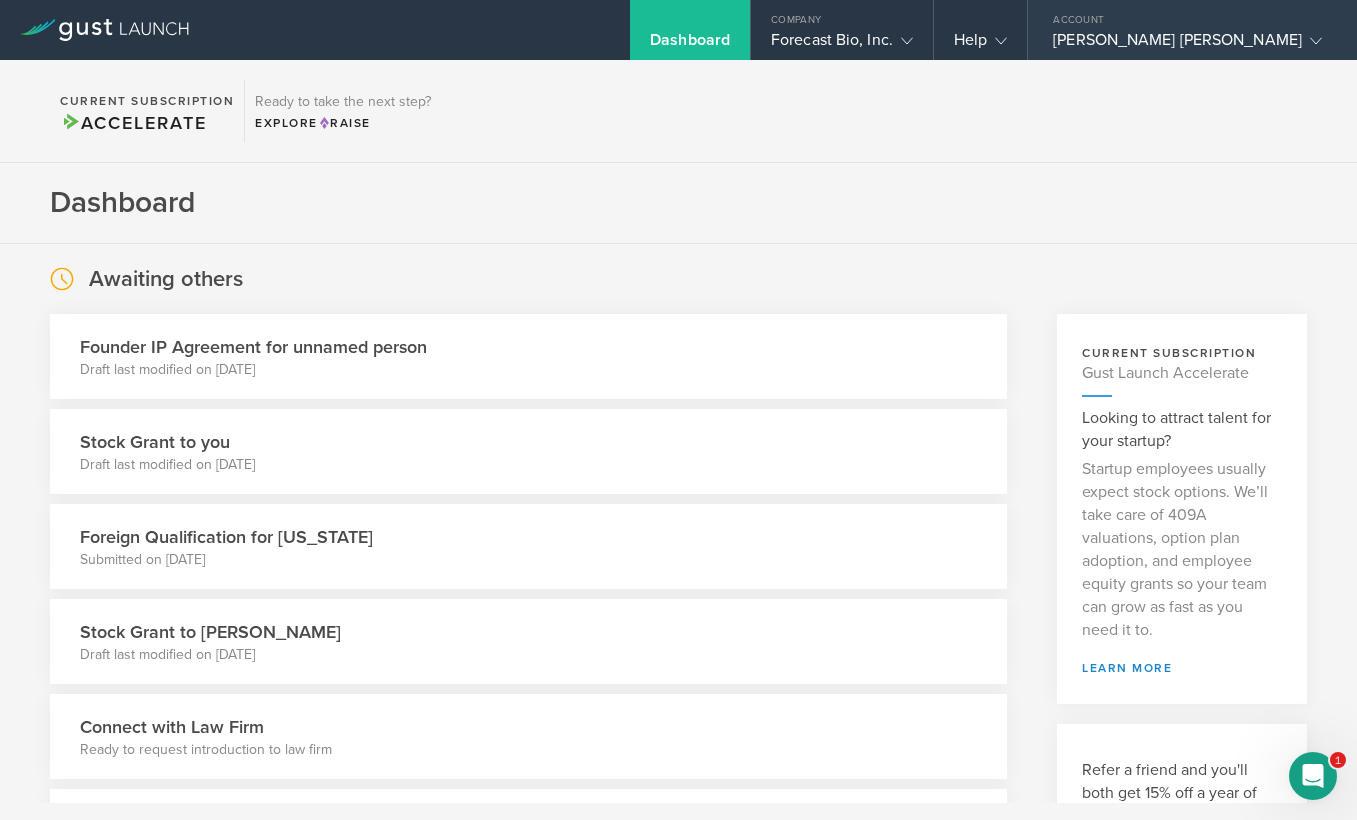 click on "Account" at bounding box center (1192, 15) 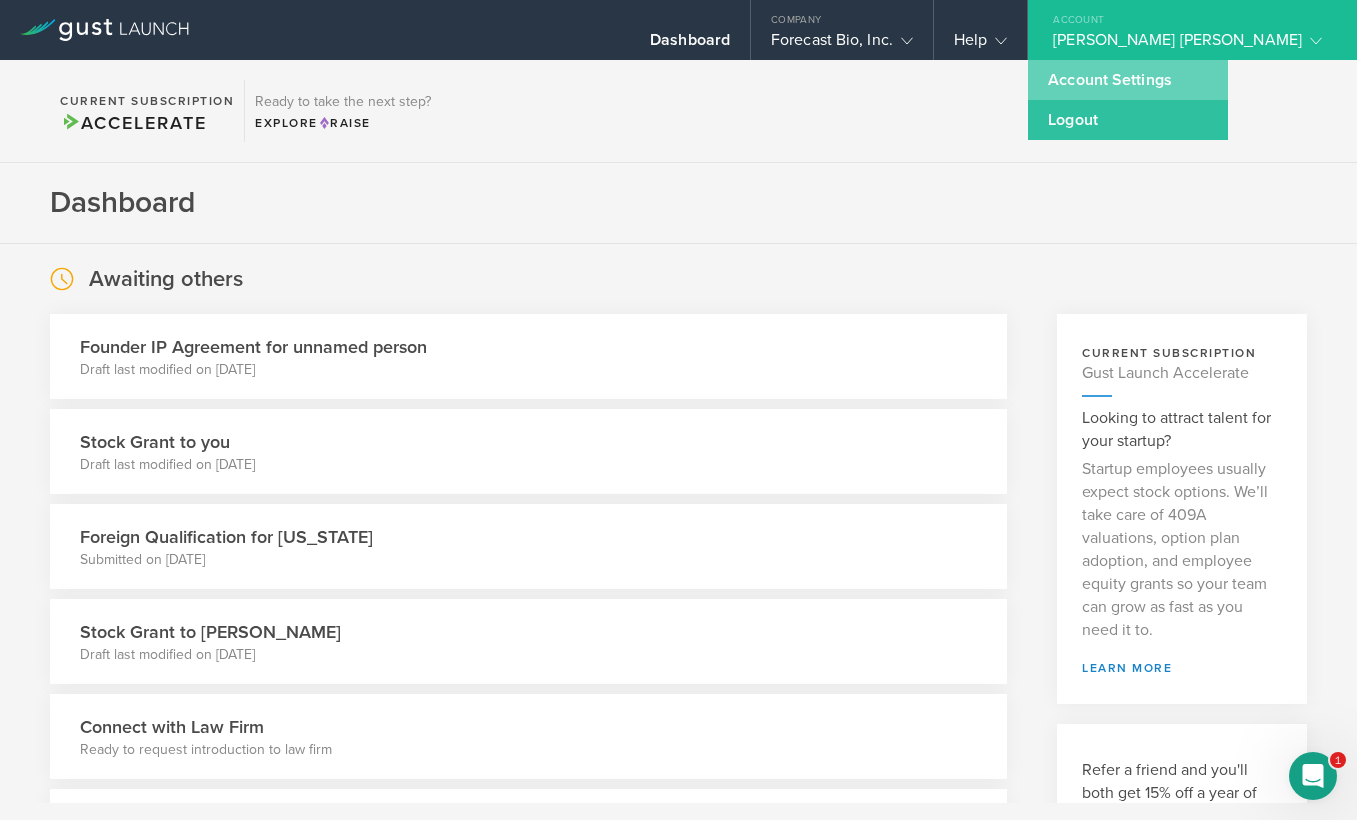 click on "Account Settings" at bounding box center [1128, 80] 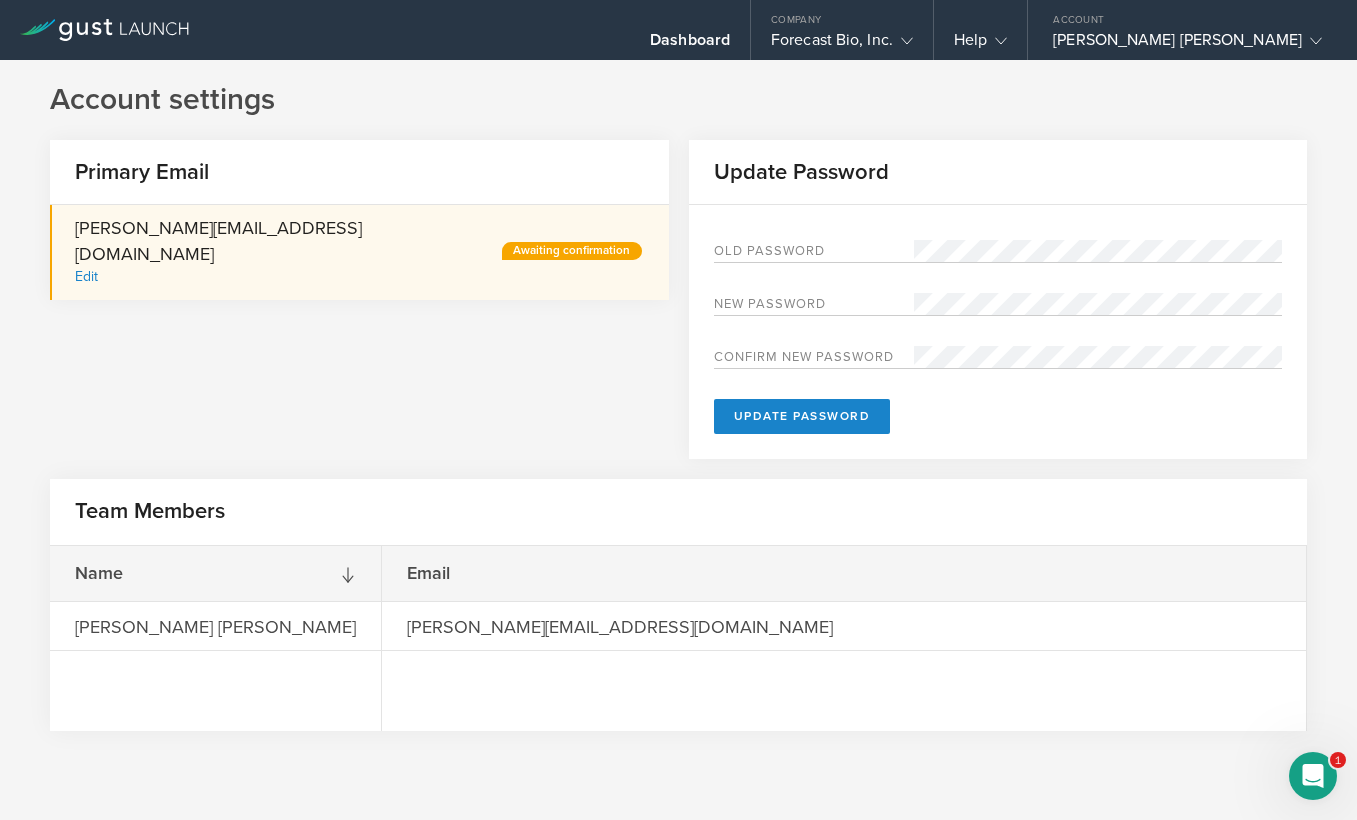click on "Edit" at bounding box center (86, 276) 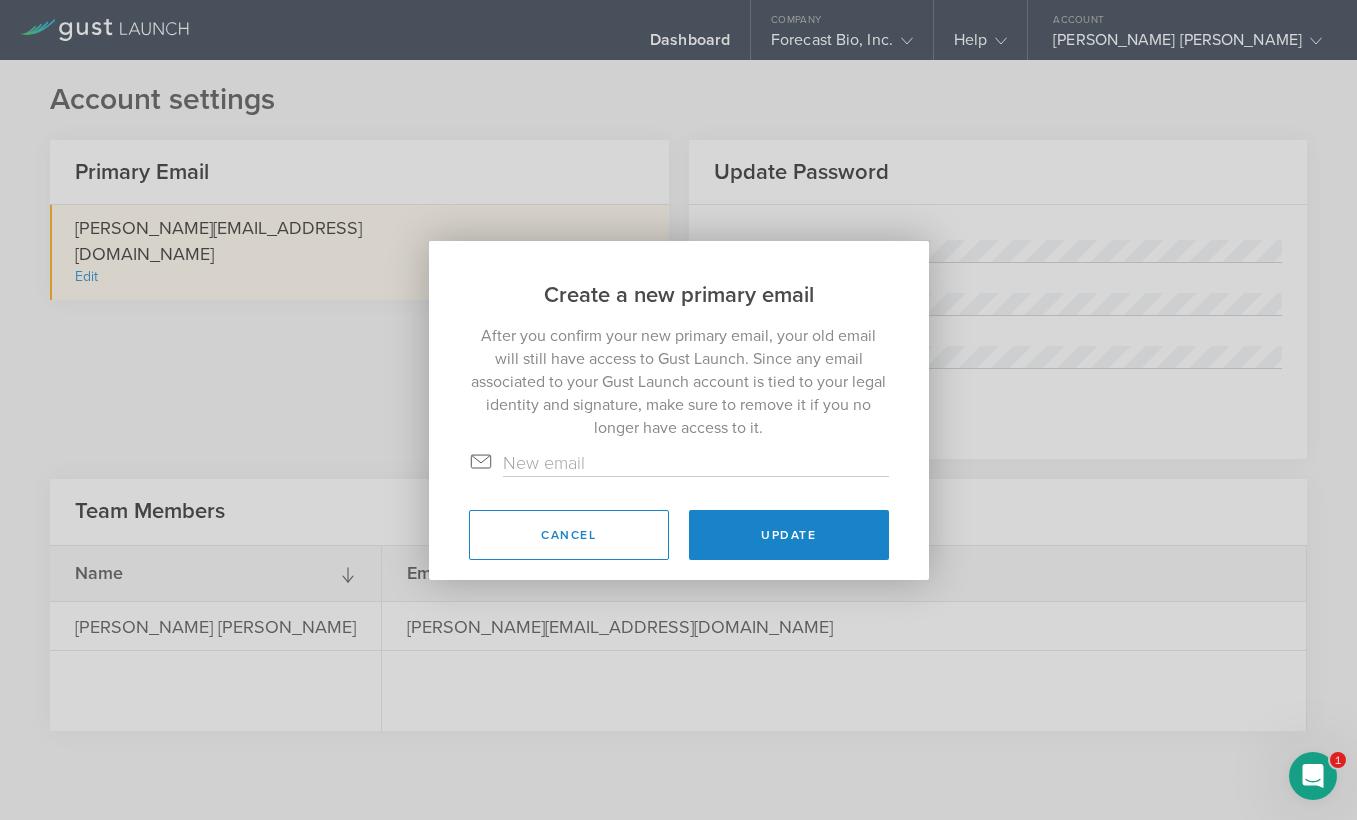click at bounding box center [696, 463] 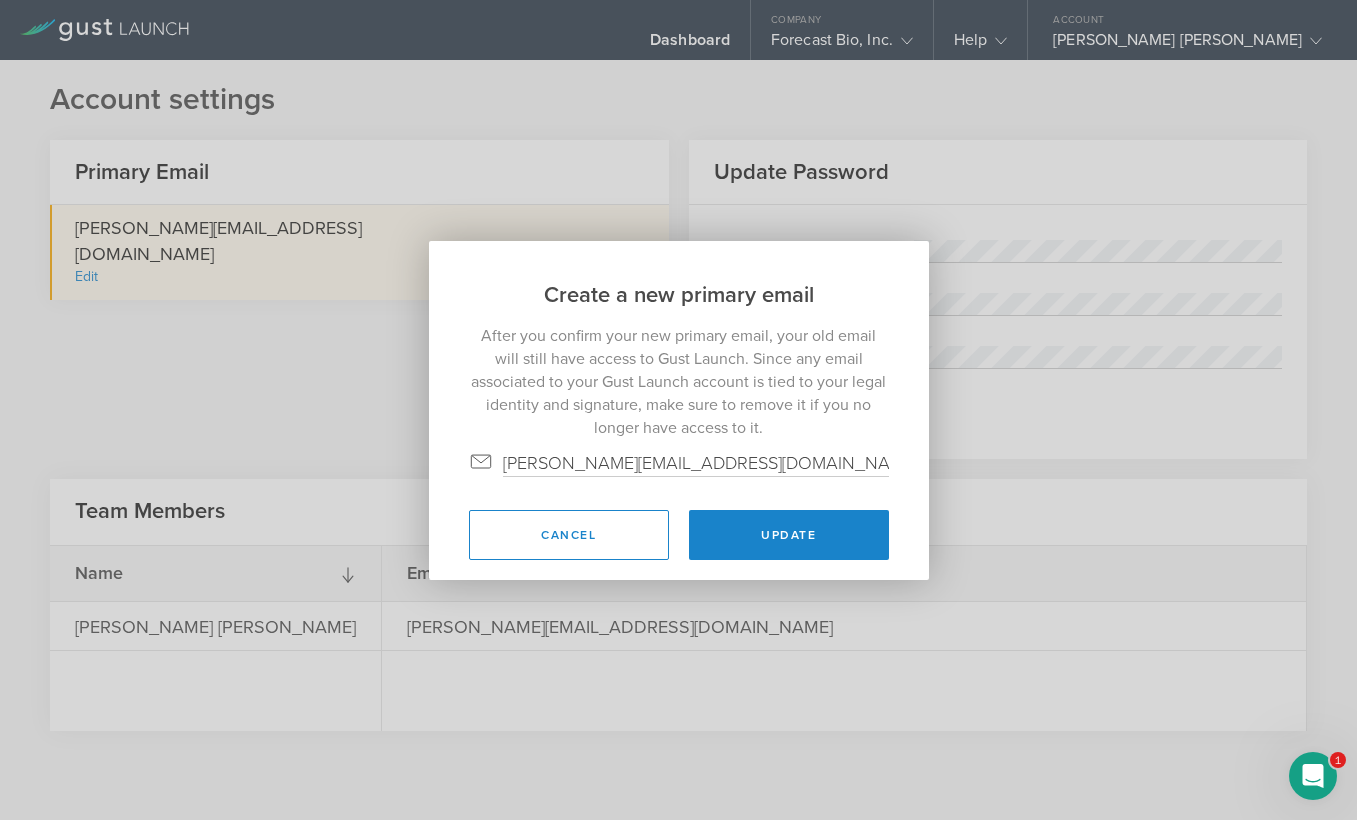 type on "maxine@forecast.bio" 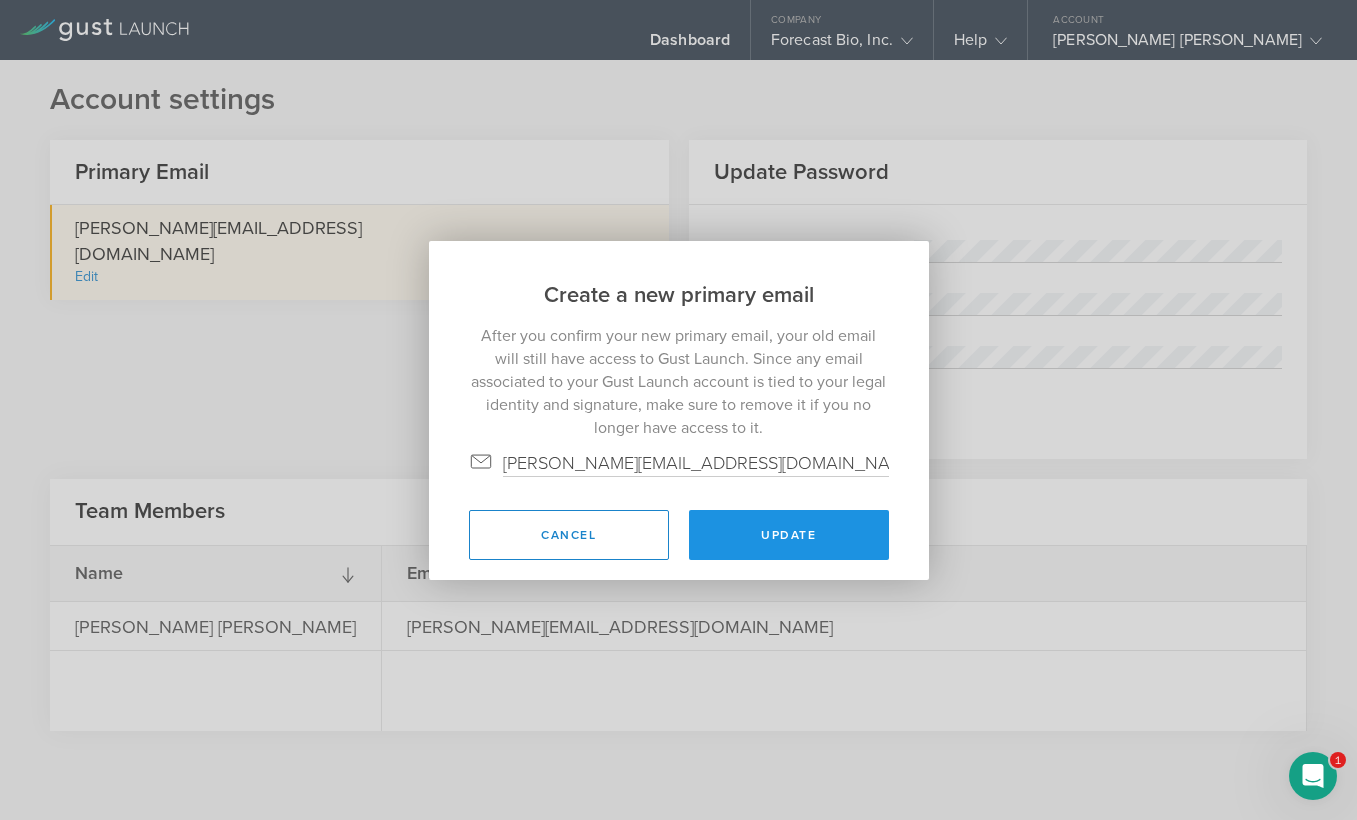 click on "Update" at bounding box center [789, 535] 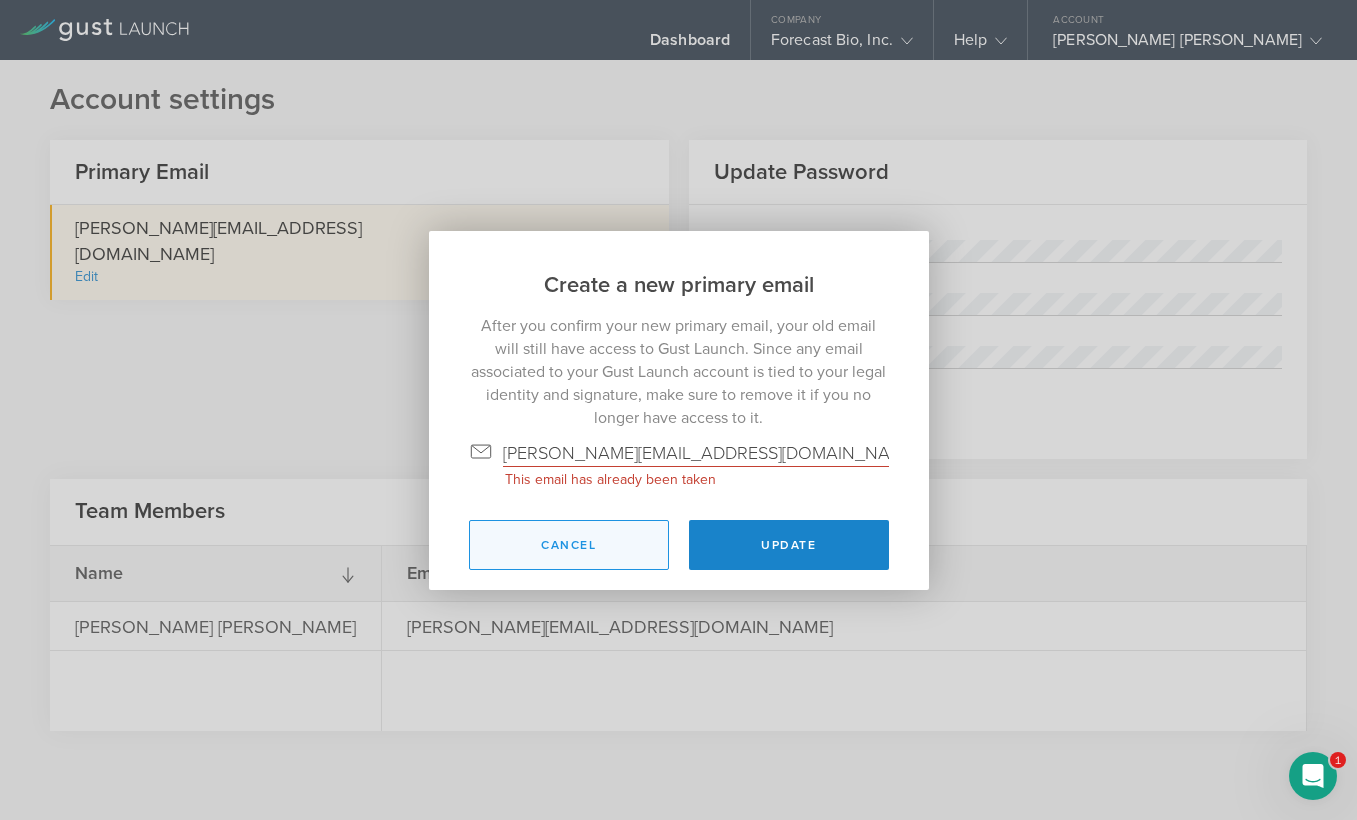 click on "Cancel" at bounding box center (569, 545) 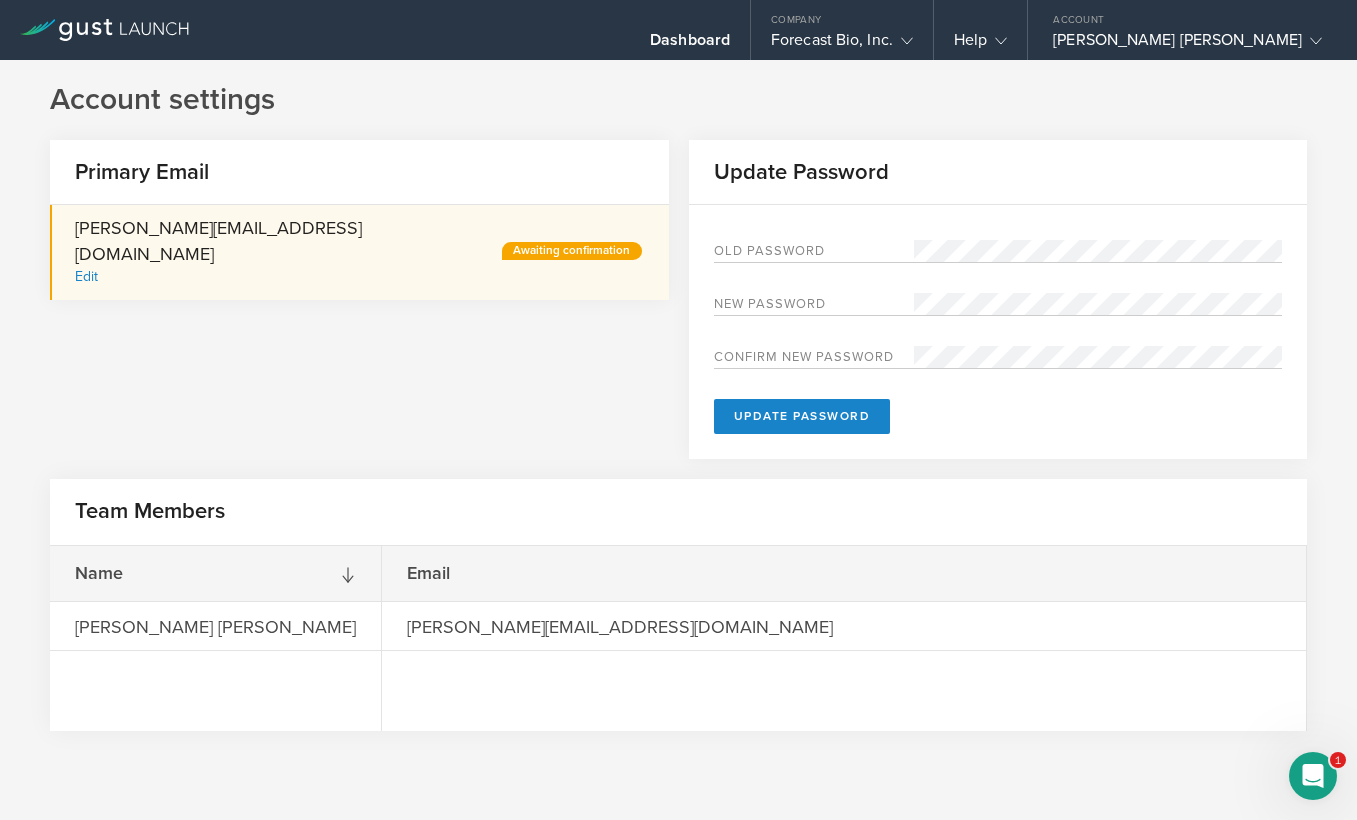 scroll, scrollTop: 0, scrollLeft: 0, axis: both 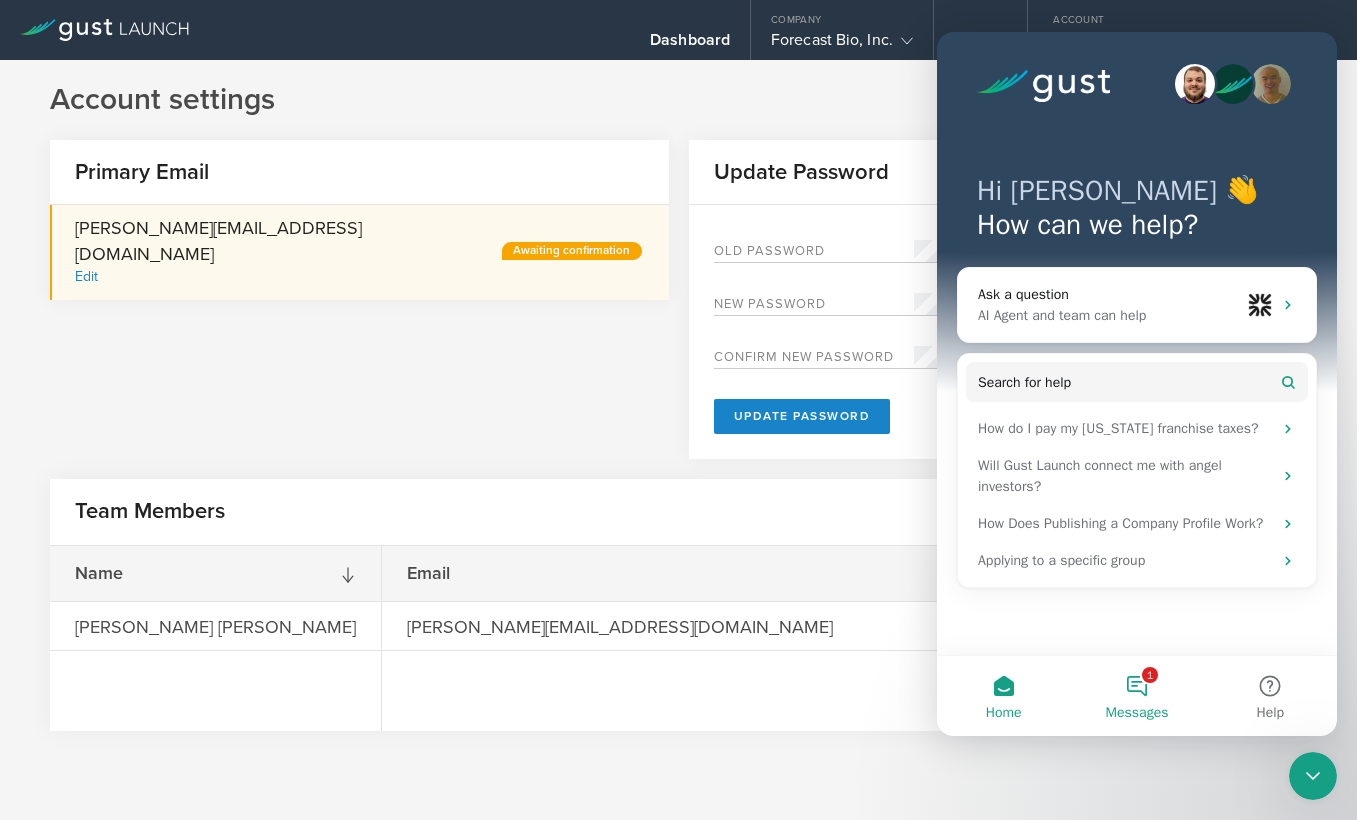 click on "1 Messages" at bounding box center (1136, 696) 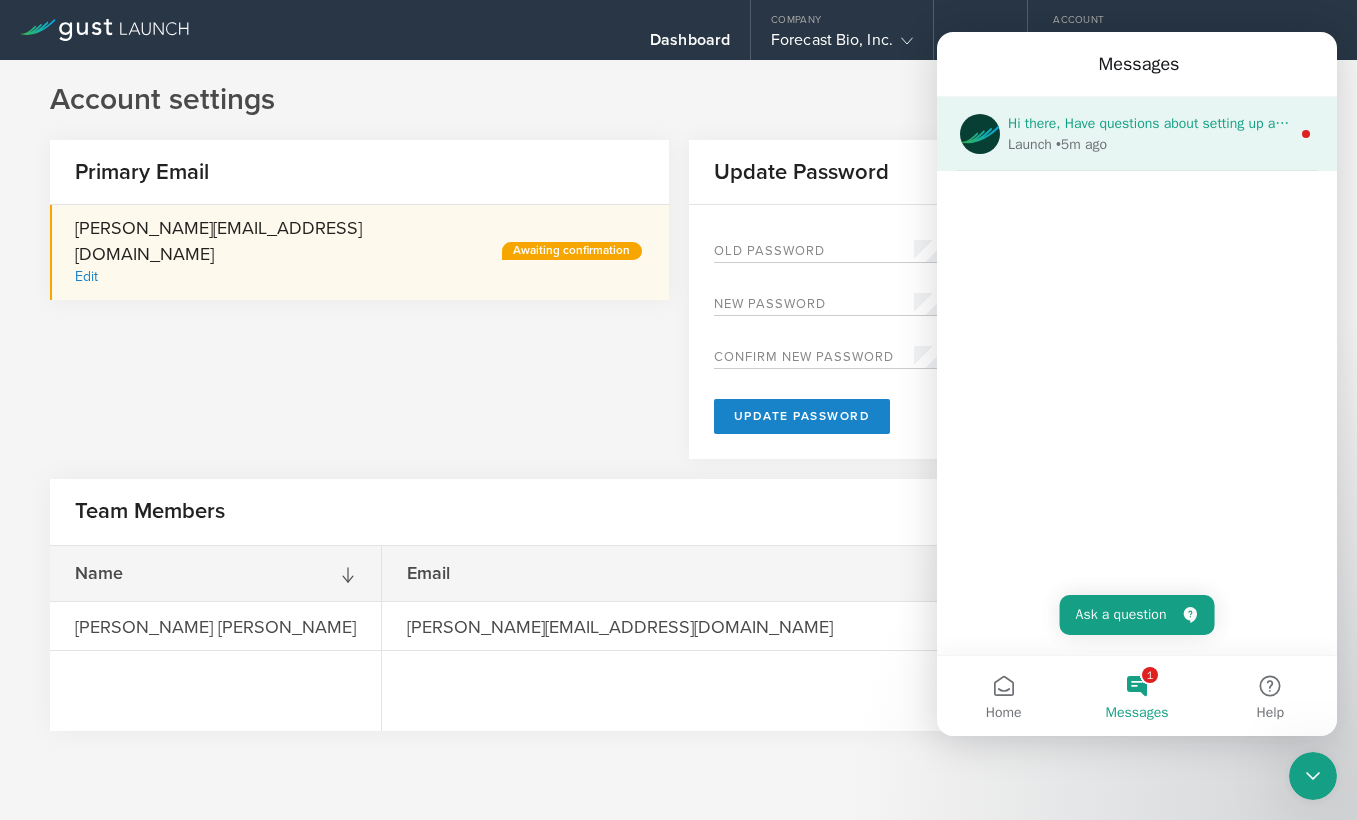 click on "Hi there,  Have questions about setting up a Delaware C-corp? Chat with us here or schedule time with our team for a demo and personal conversation about how we can help. Launch •  5m ago" at bounding box center [1137, 134] 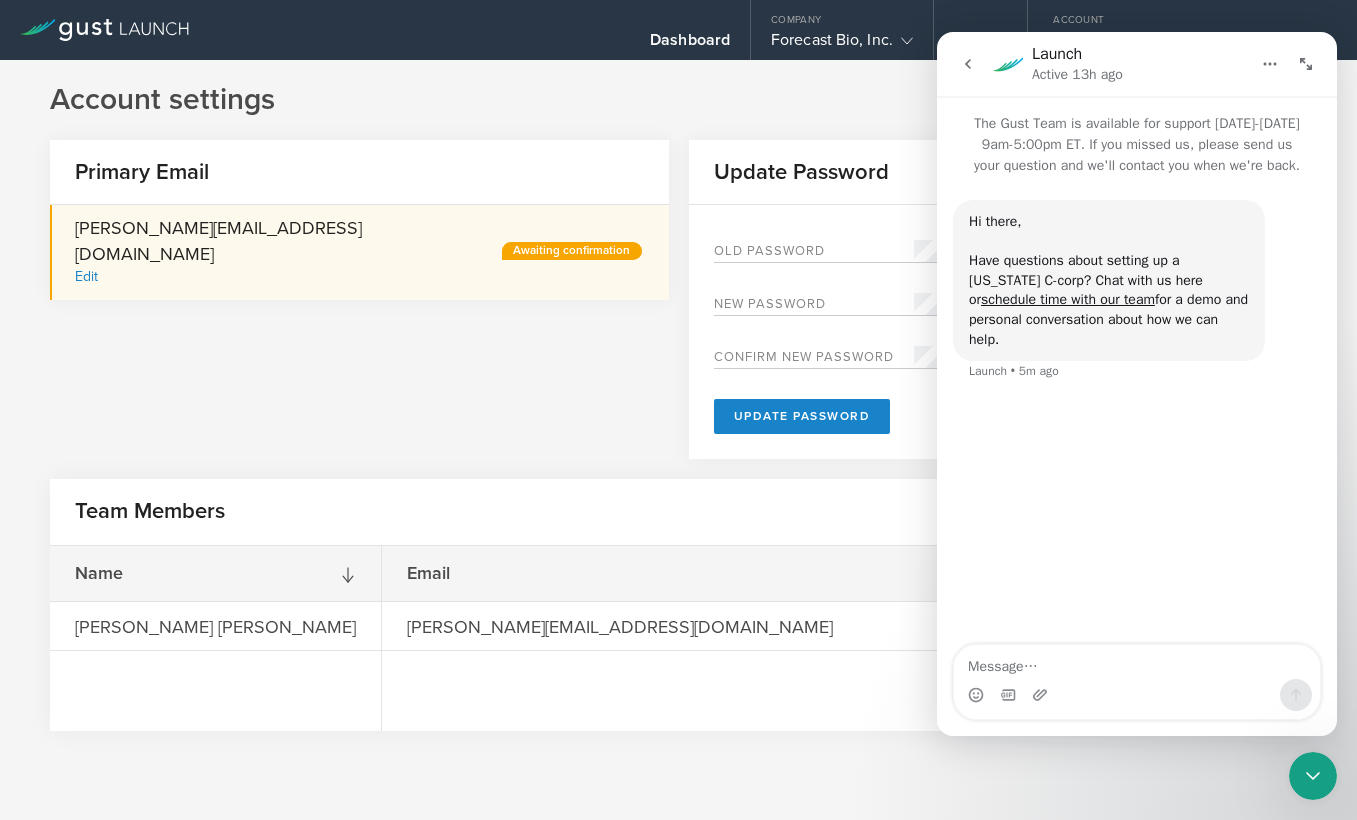 click on "Account settings" at bounding box center (678, 100) 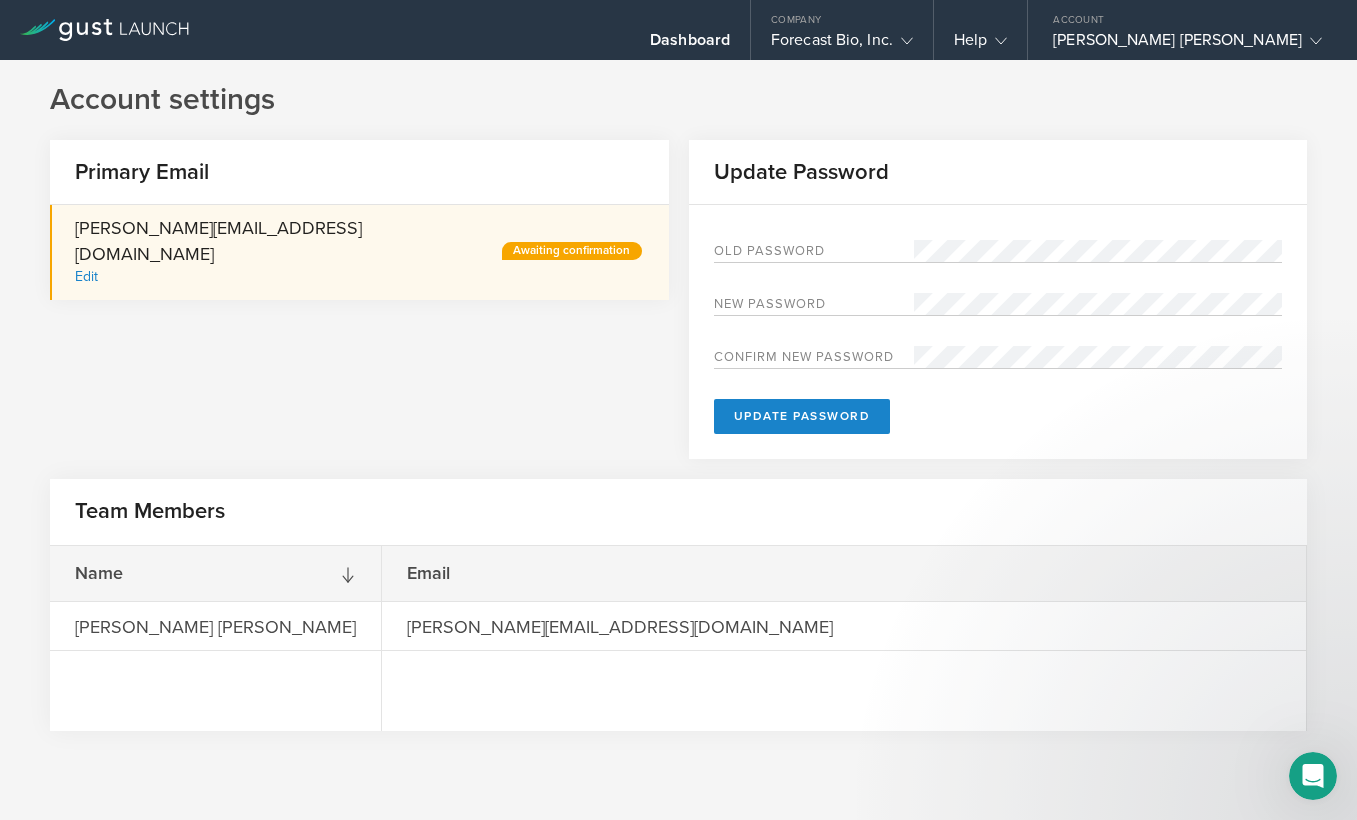 scroll, scrollTop: 0, scrollLeft: 0, axis: both 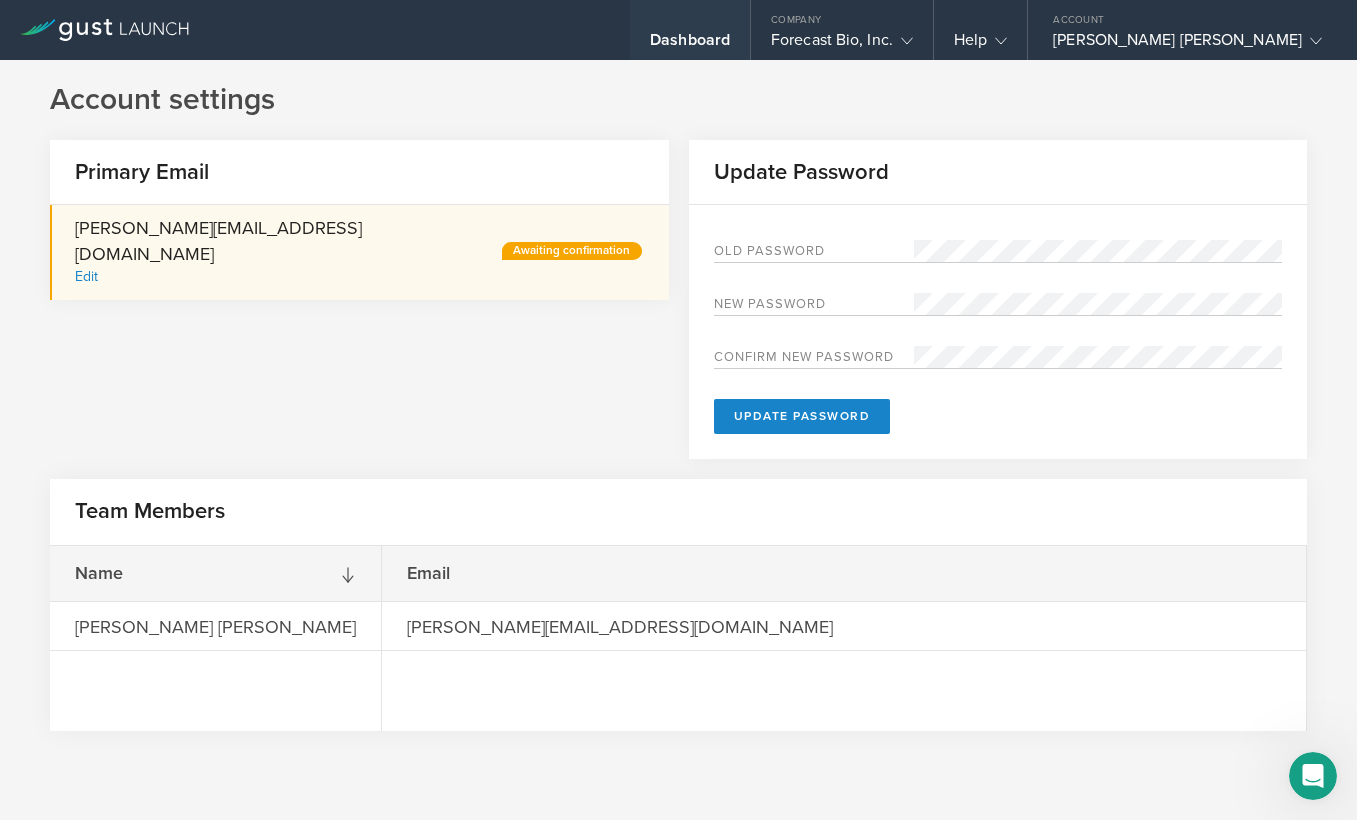 click on "Dashboard" at bounding box center [690, 45] 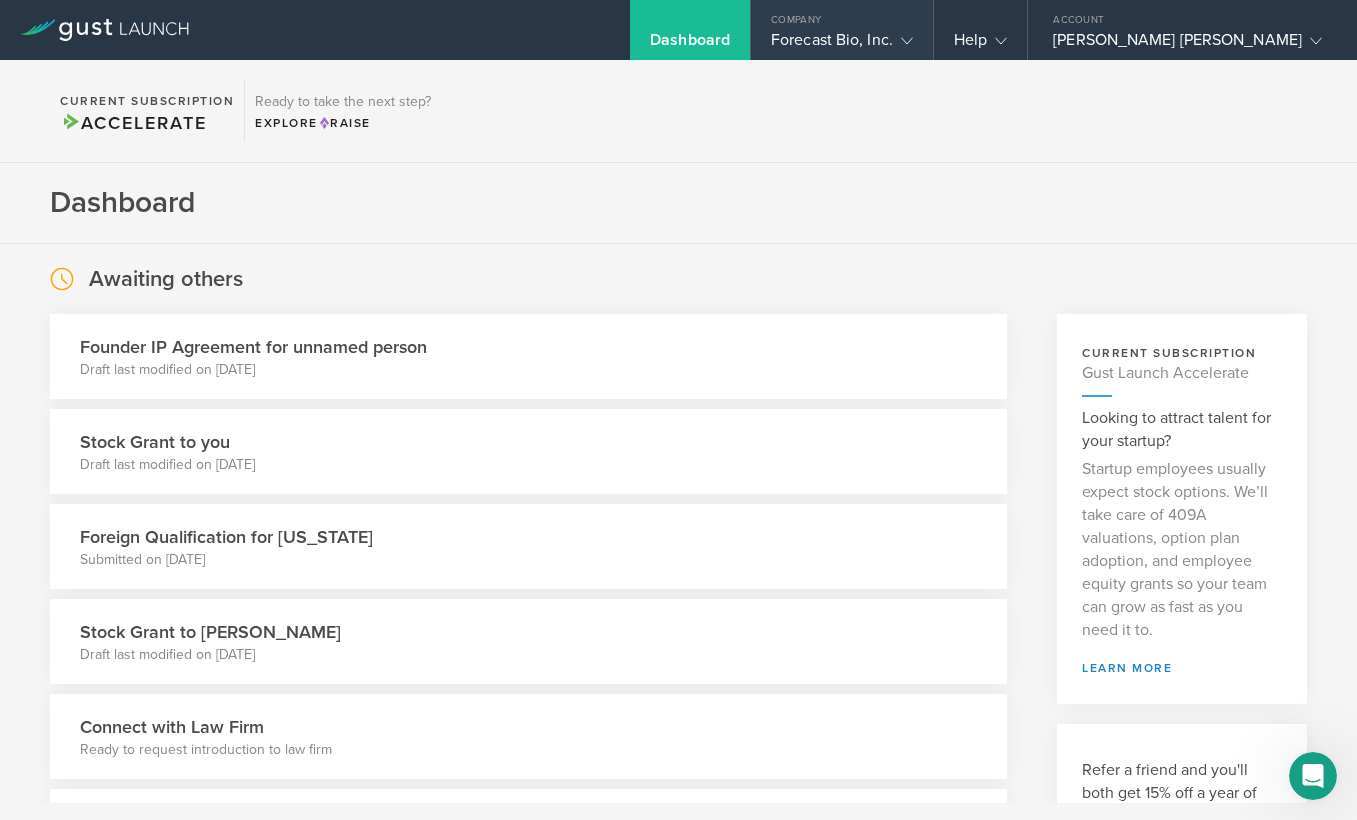 scroll, scrollTop: 0, scrollLeft: 0, axis: both 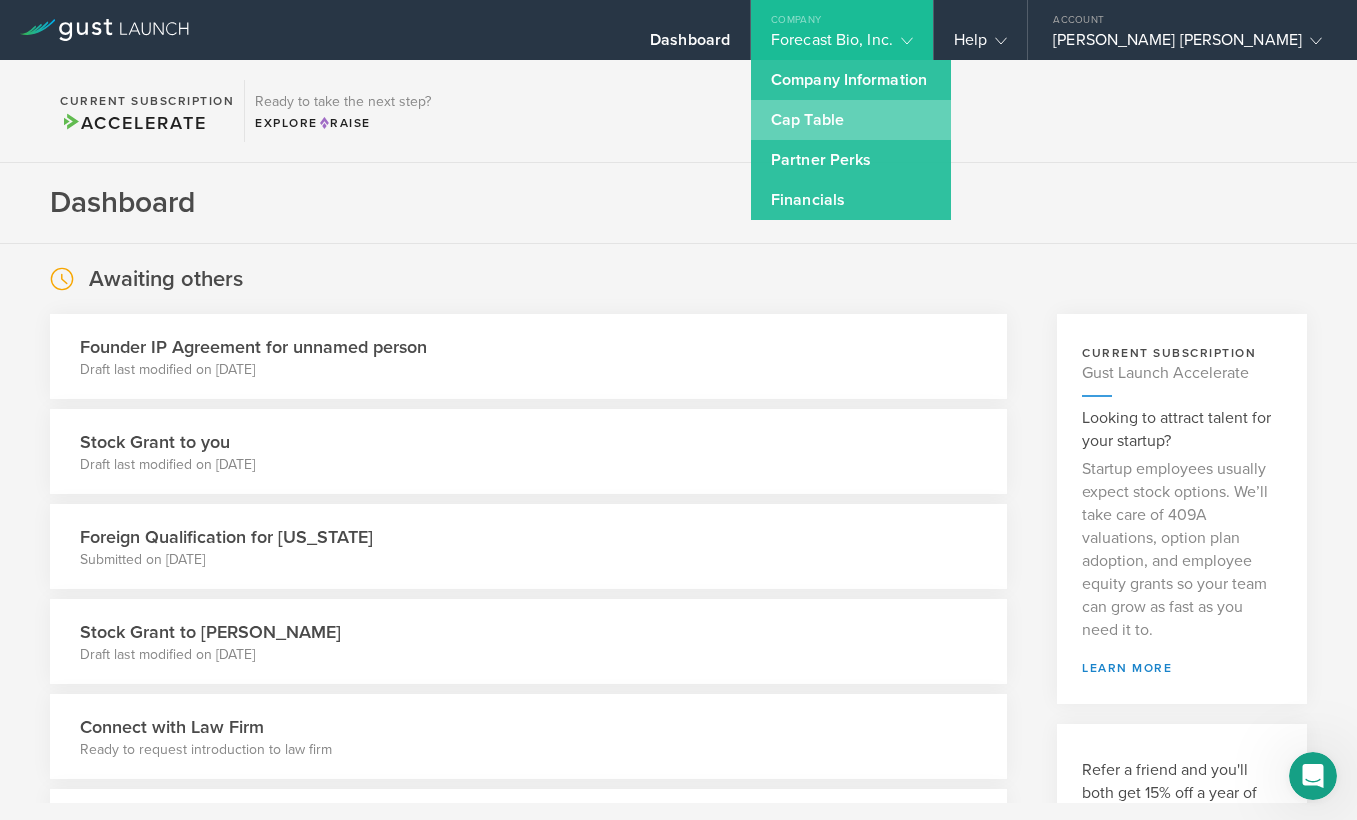 click on "Cap Table" at bounding box center [851, 120] 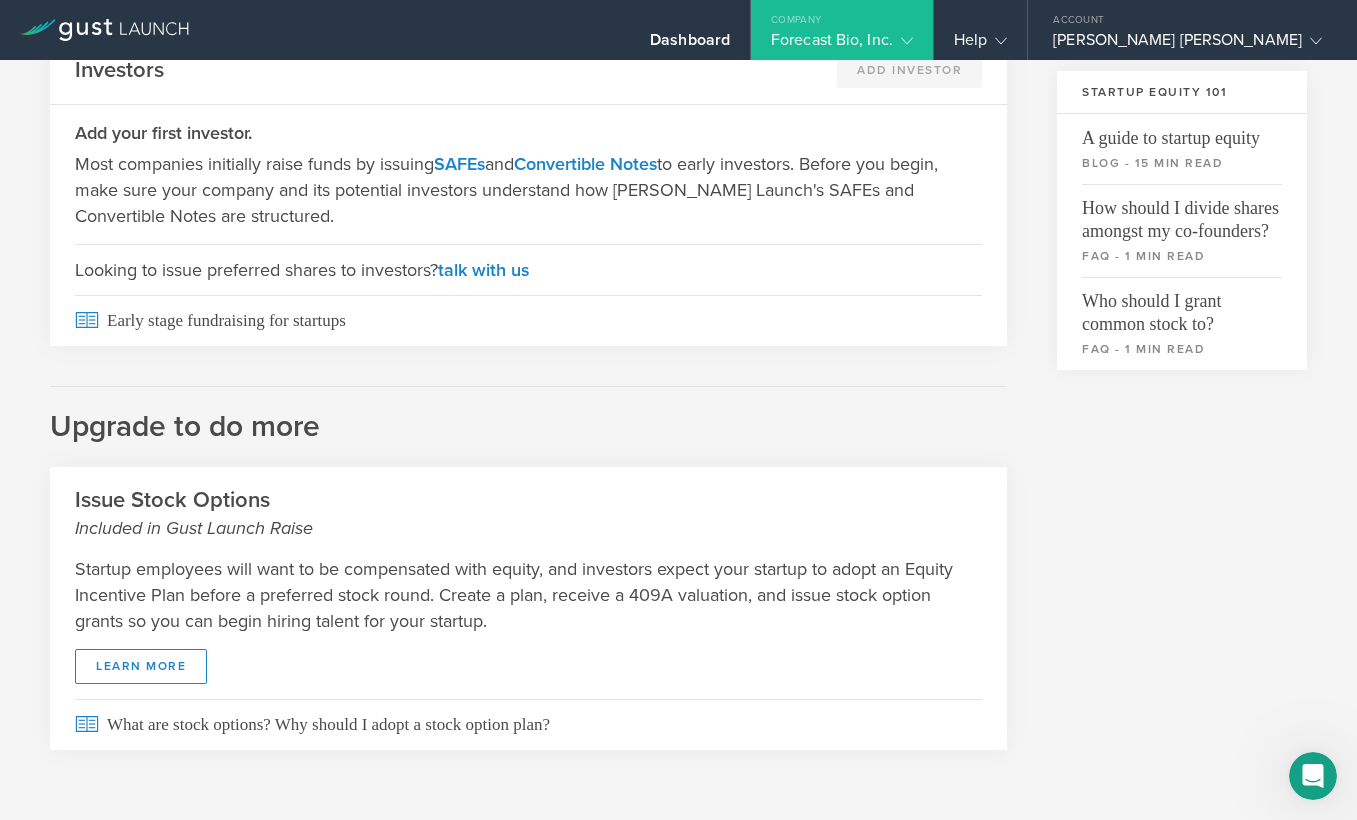 scroll, scrollTop: 654, scrollLeft: 0, axis: vertical 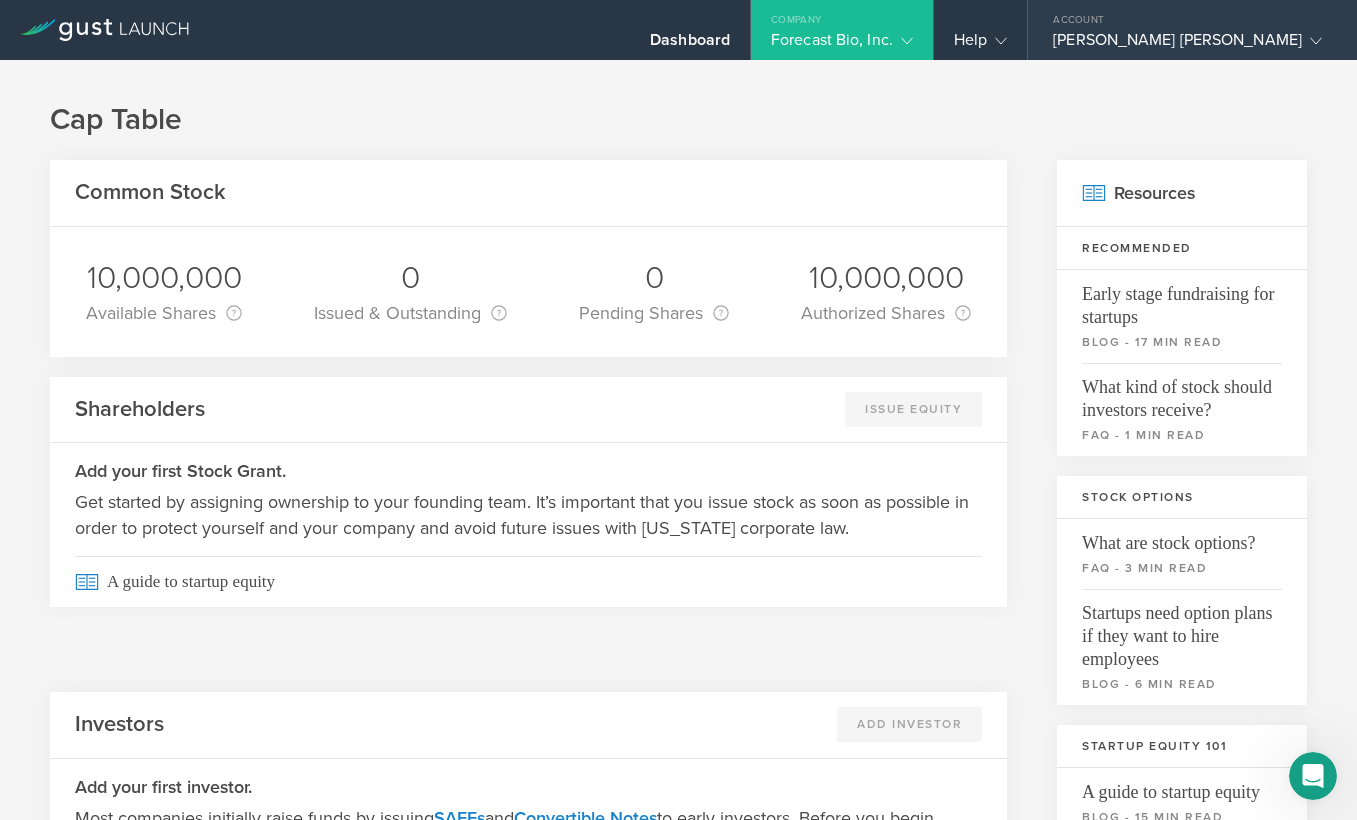 click on "[PERSON_NAME] [PERSON_NAME]" at bounding box center (1187, 45) 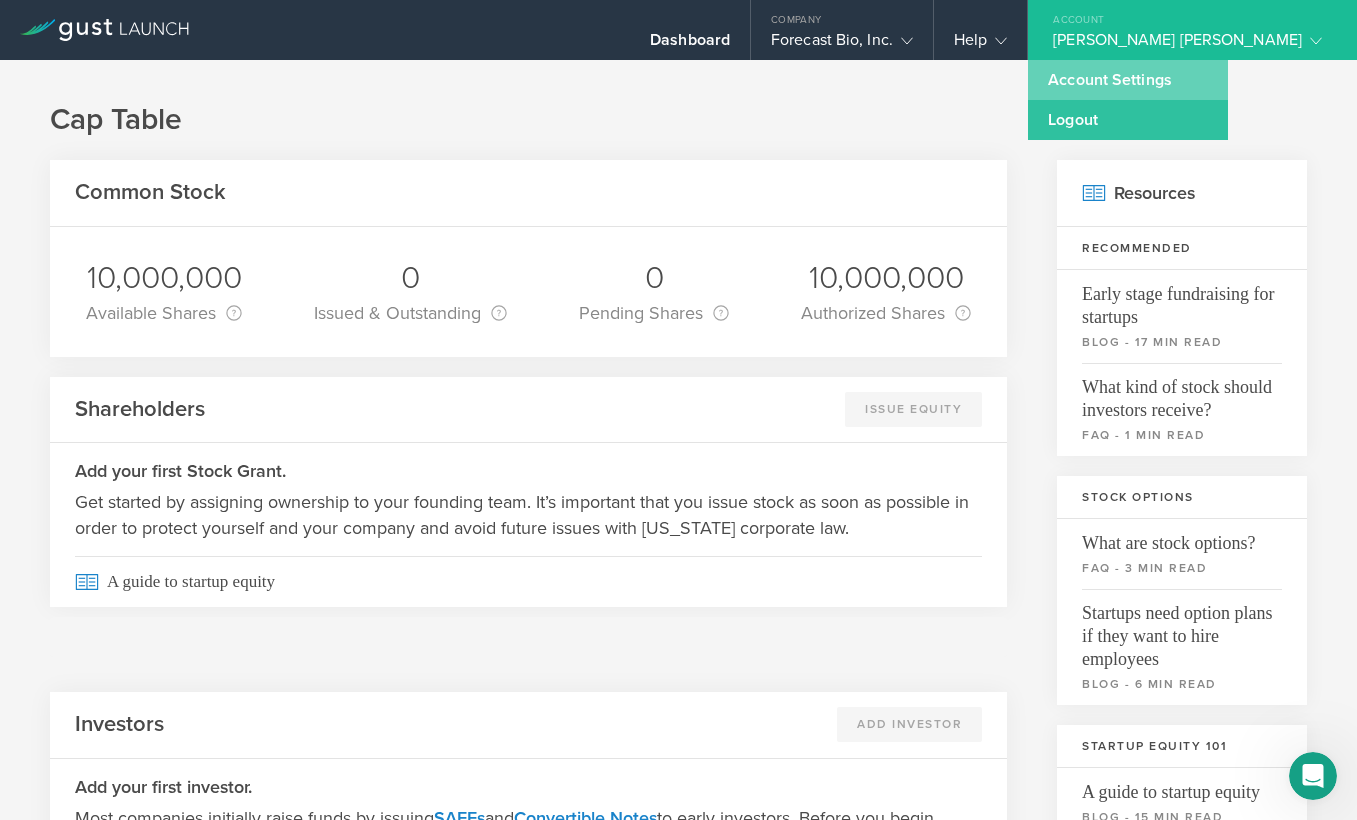 click on "Account Settings" at bounding box center [1128, 80] 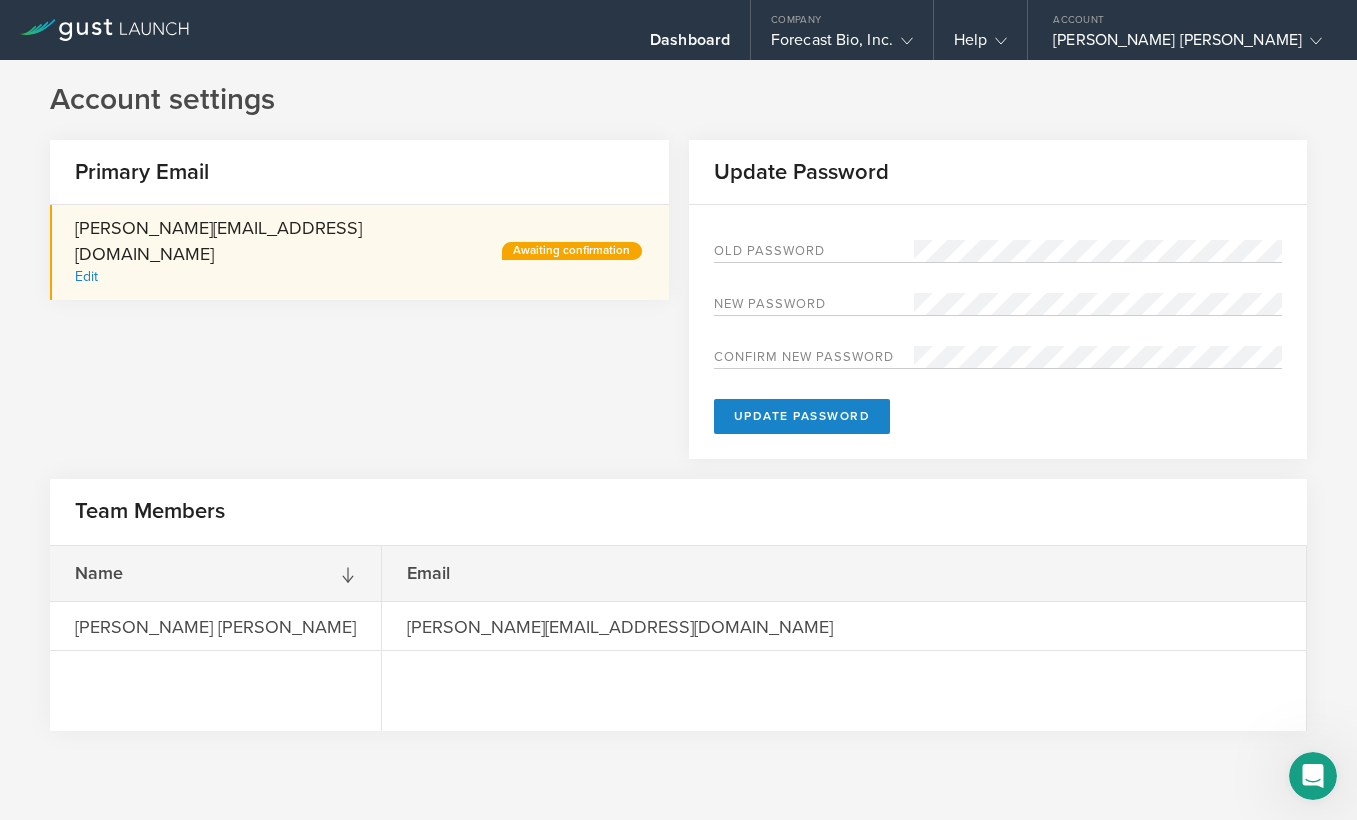 click on "maxine@forecast.bio Edit" at bounding box center [285, 252] 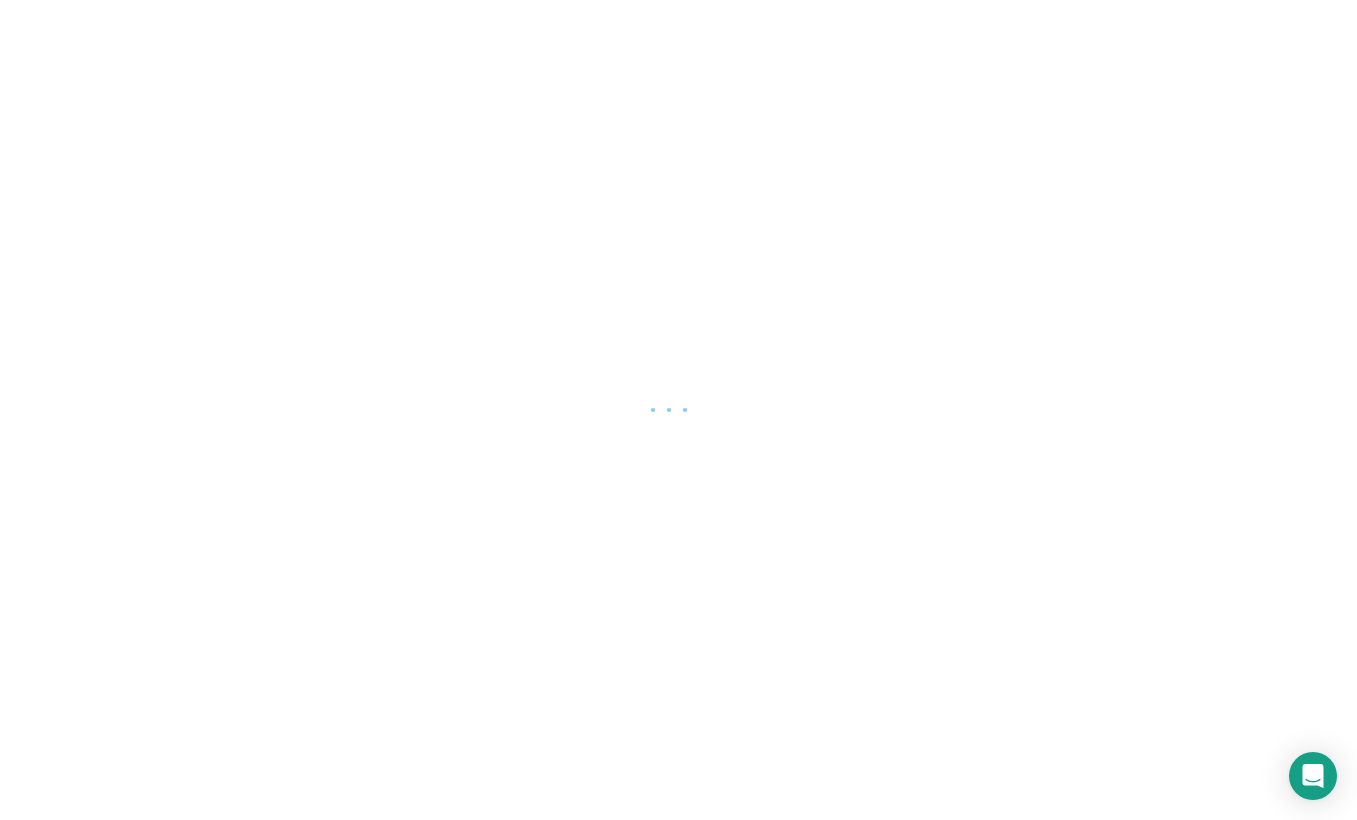 scroll, scrollTop: 0, scrollLeft: 0, axis: both 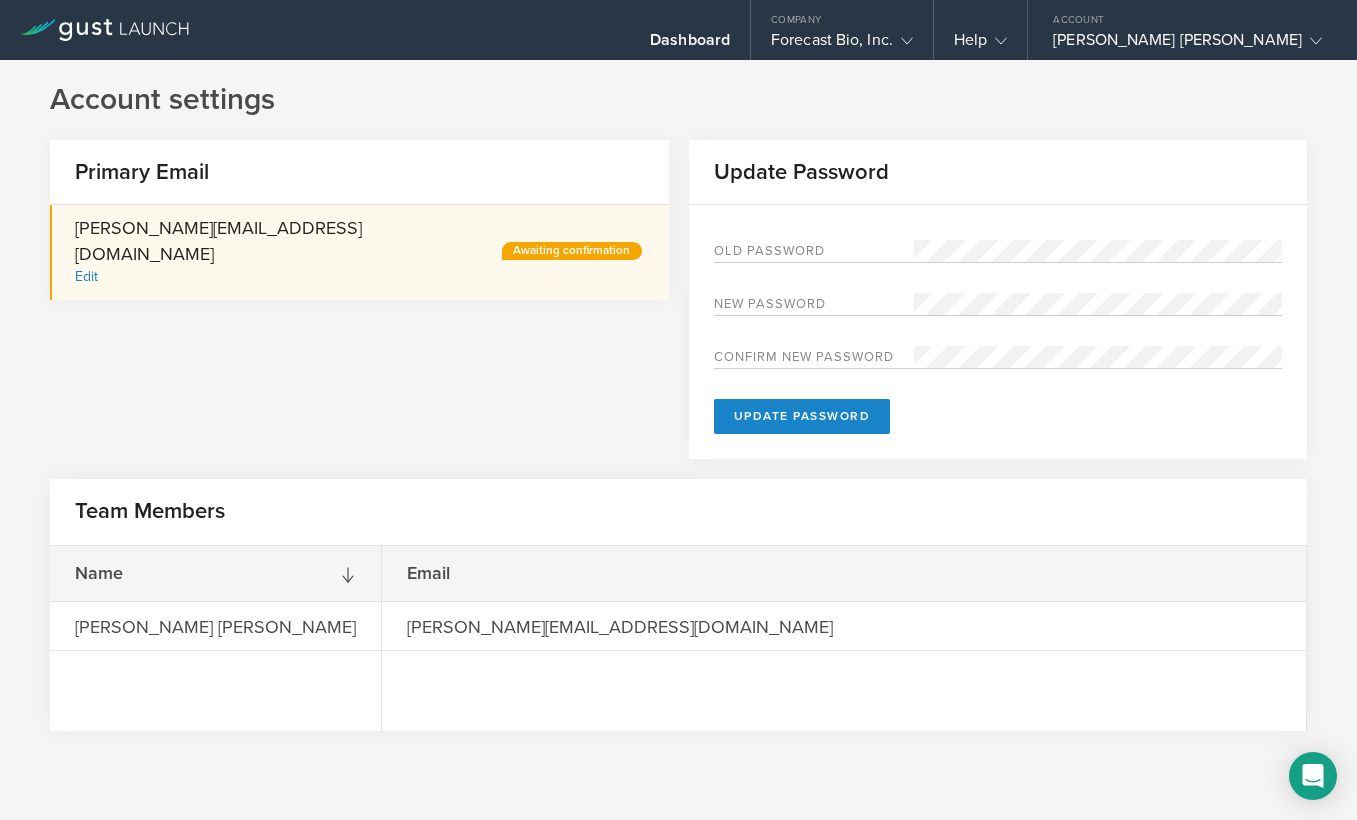 click on "Old Password New password Confirm new password Update Password" at bounding box center [998, 337] 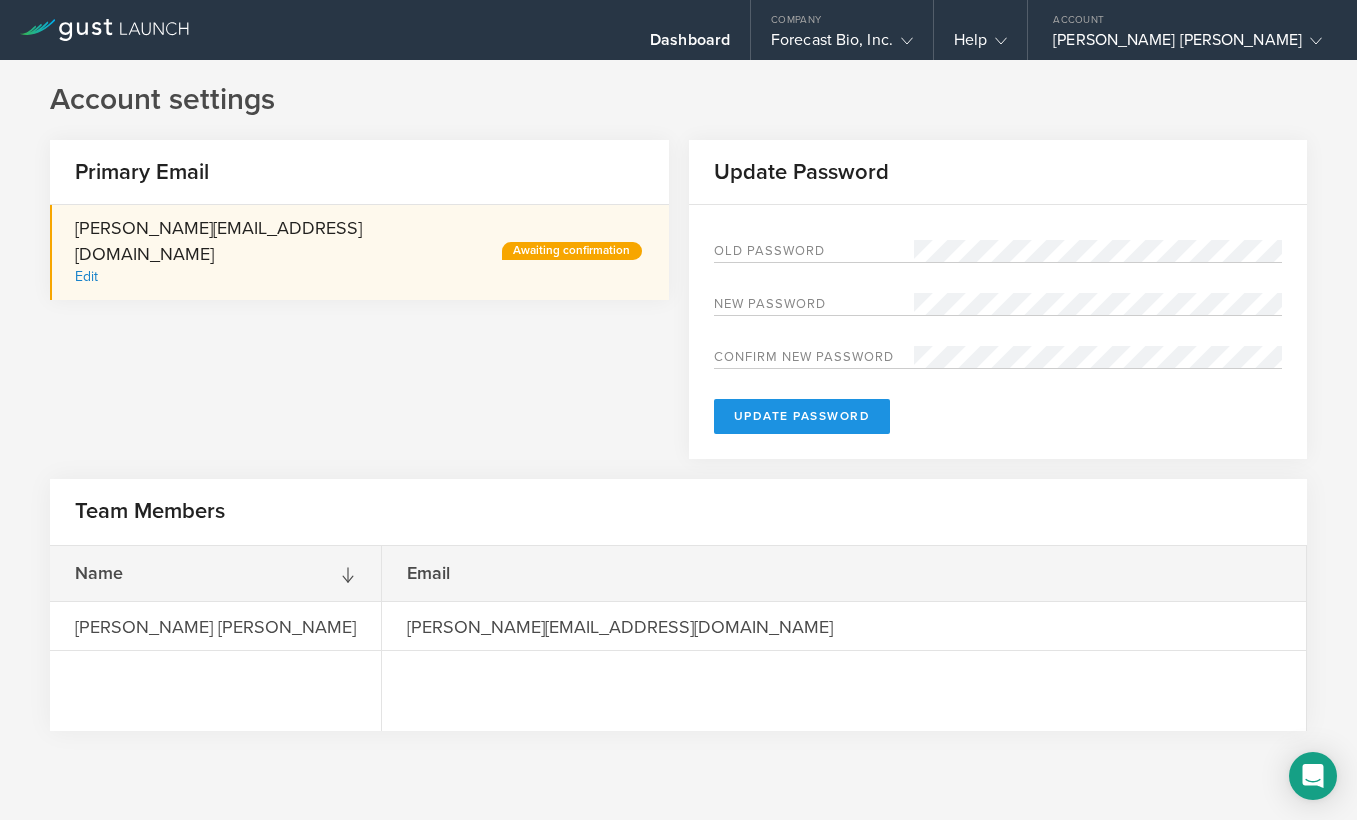click on "Update Password" at bounding box center [802, 416] 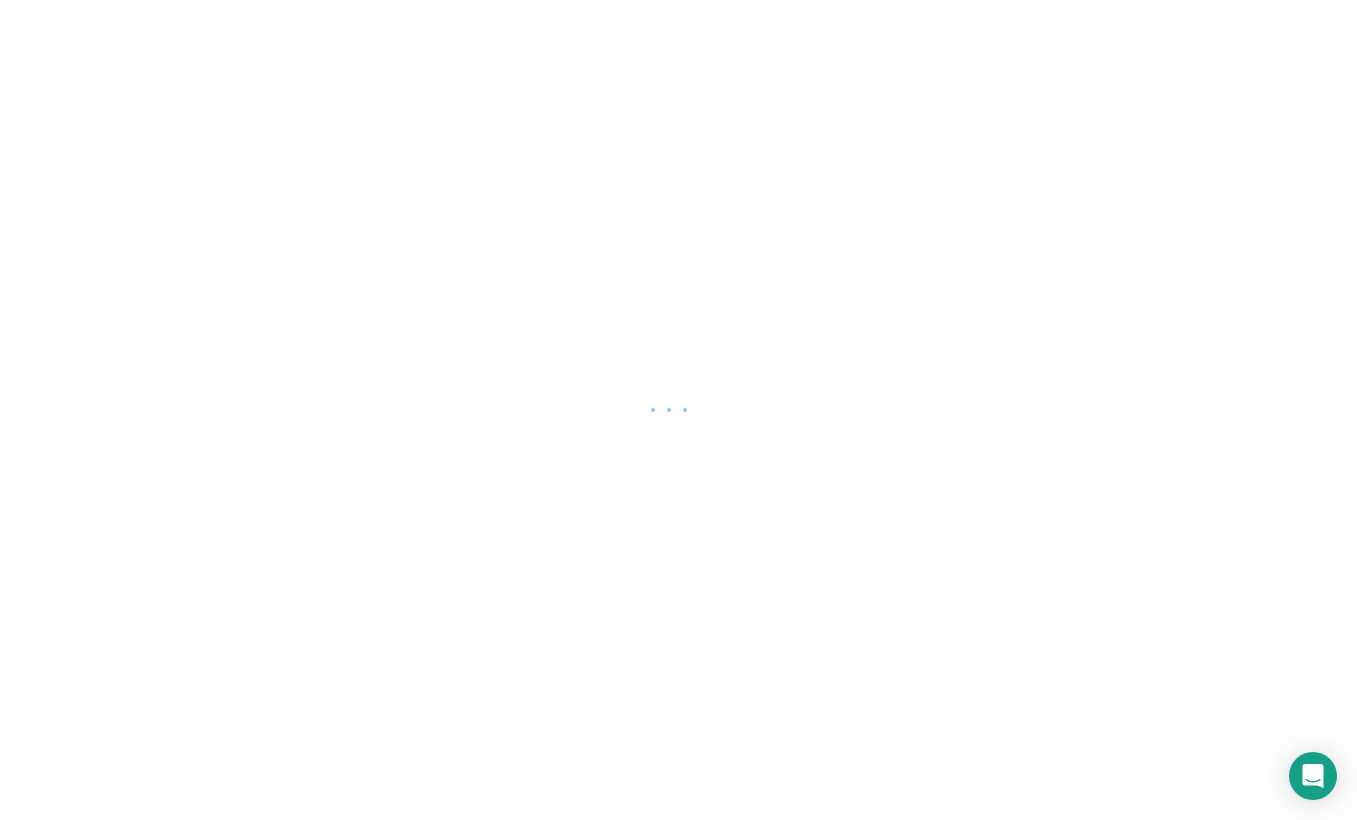 scroll, scrollTop: 0, scrollLeft: 0, axis: both 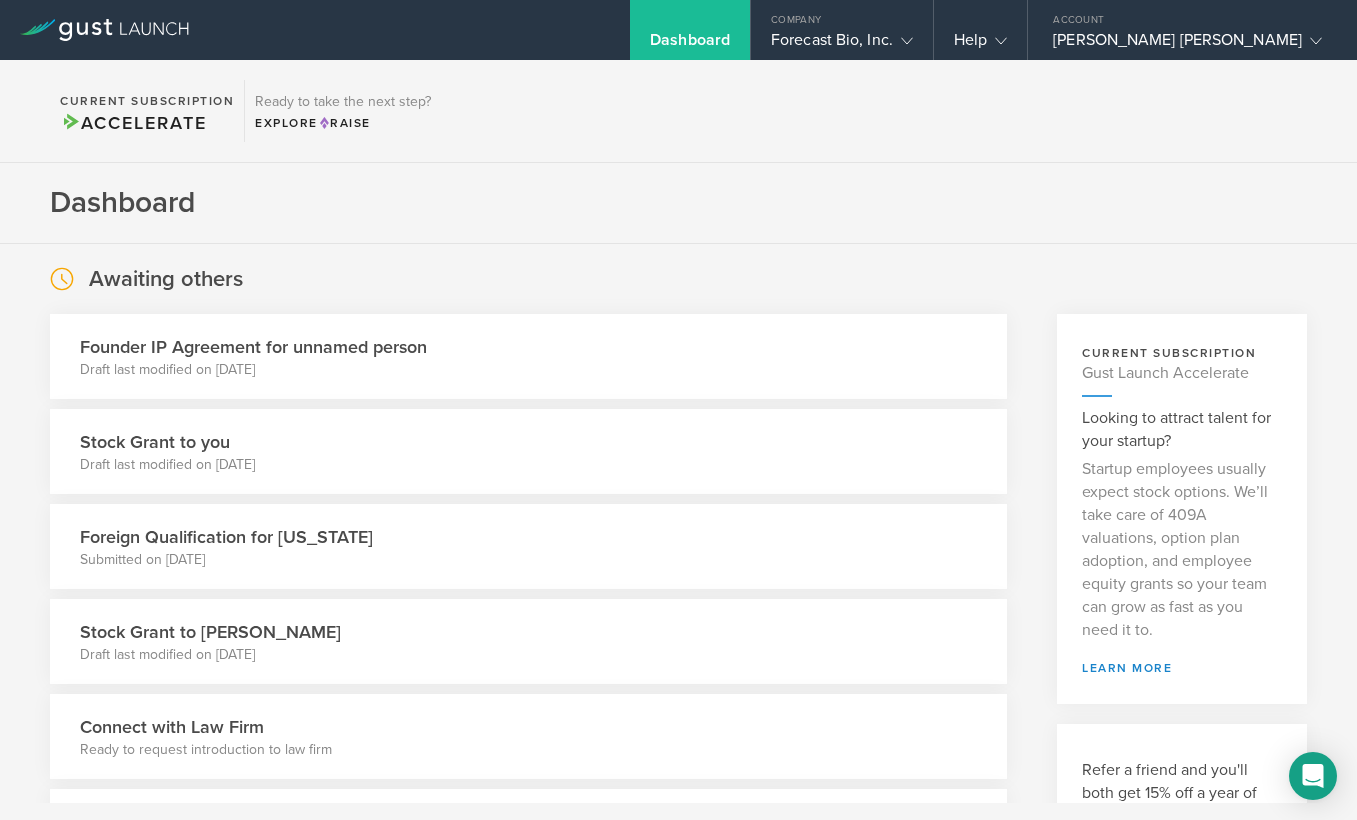 click 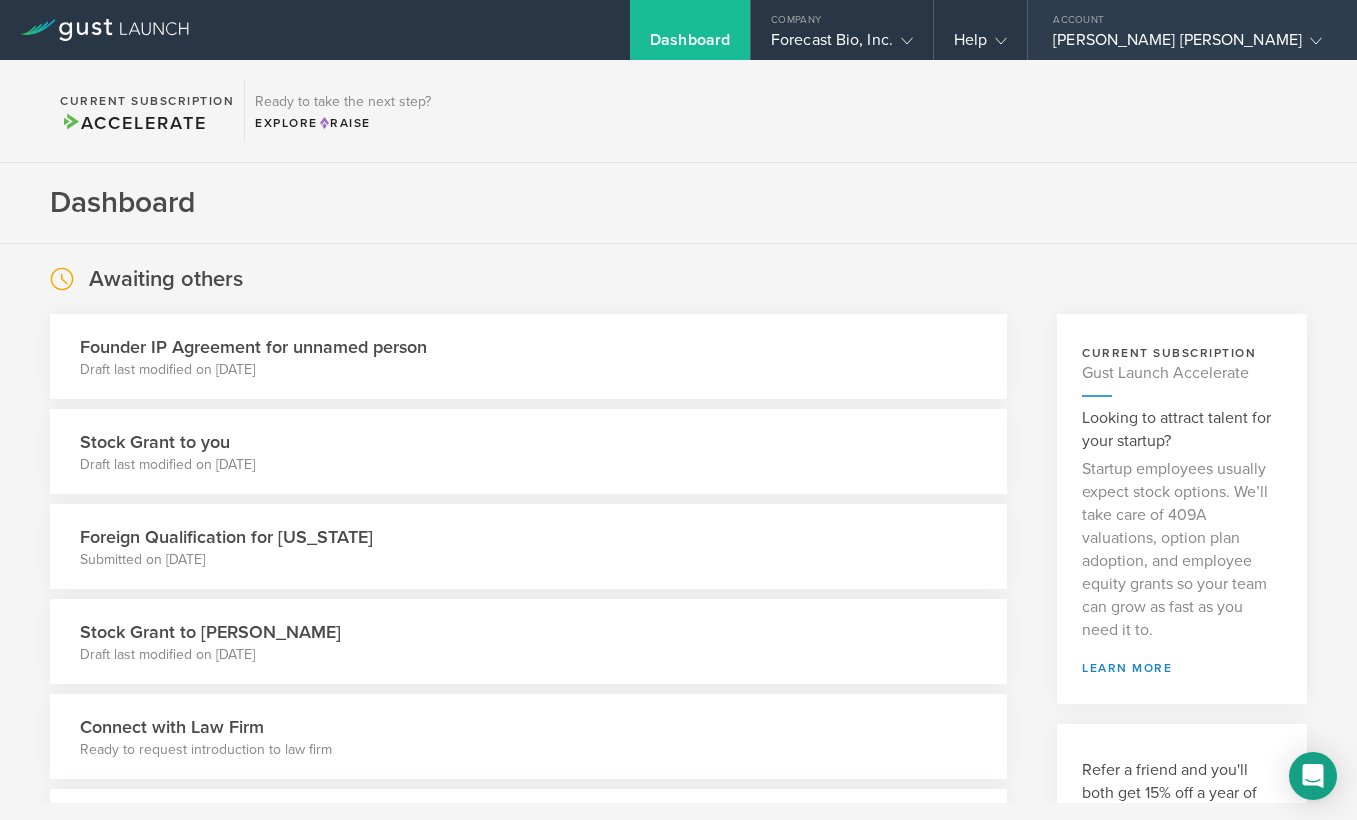click on "Account" at bounding box center [1192, 15] 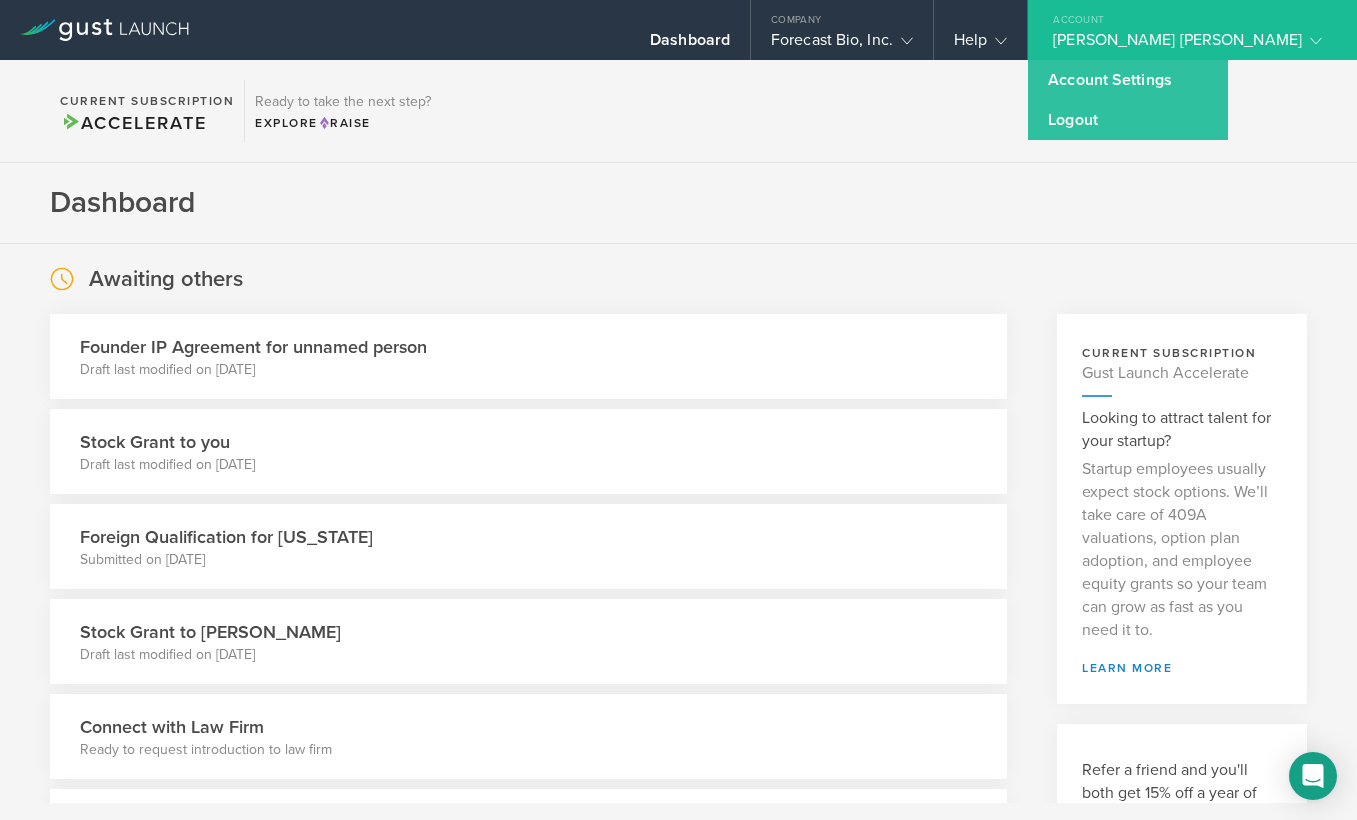 click on "[PERSON_NAME] [PERSON_NAME]" at bounding box center [1187, 45] 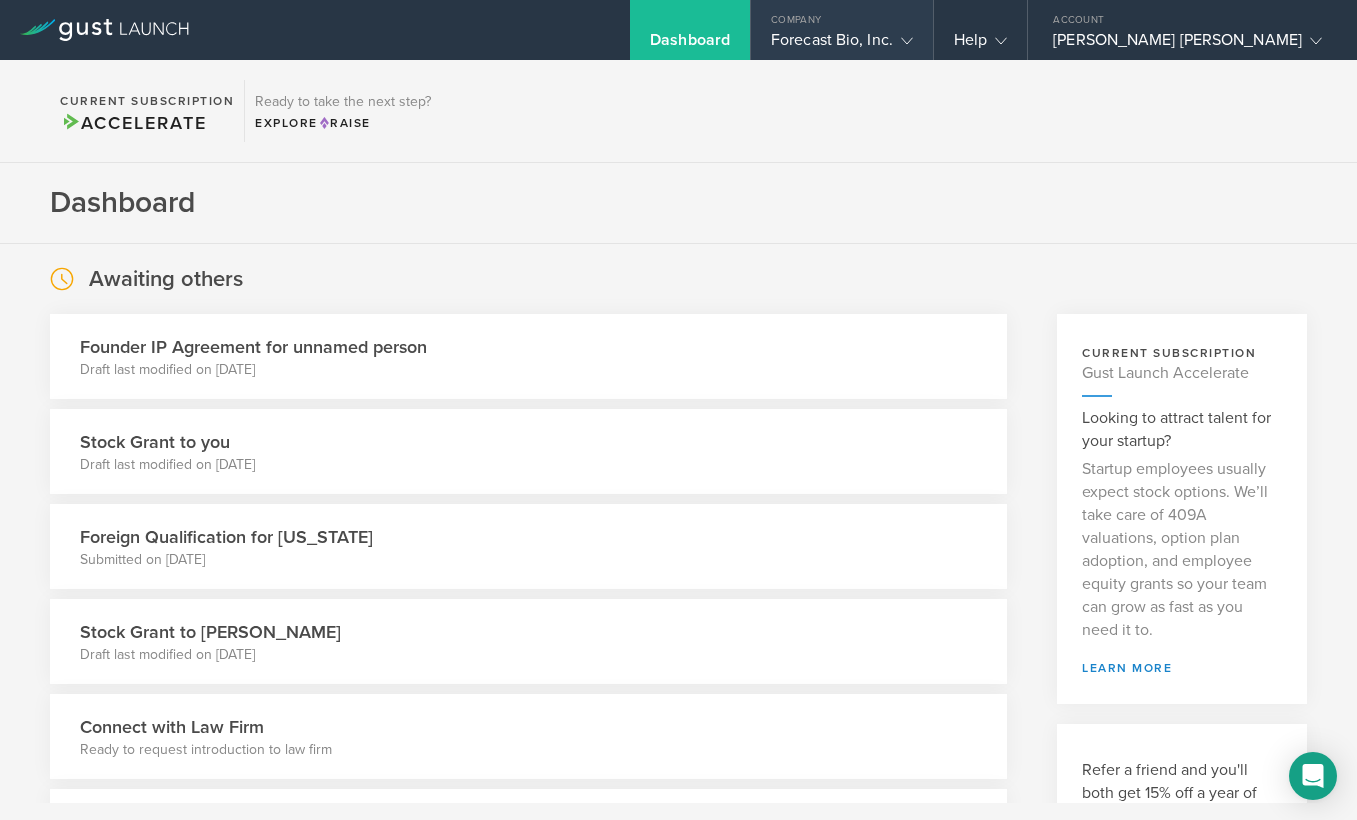 click on "Forecast Bio, Inc." at bounding box center (842, 45) 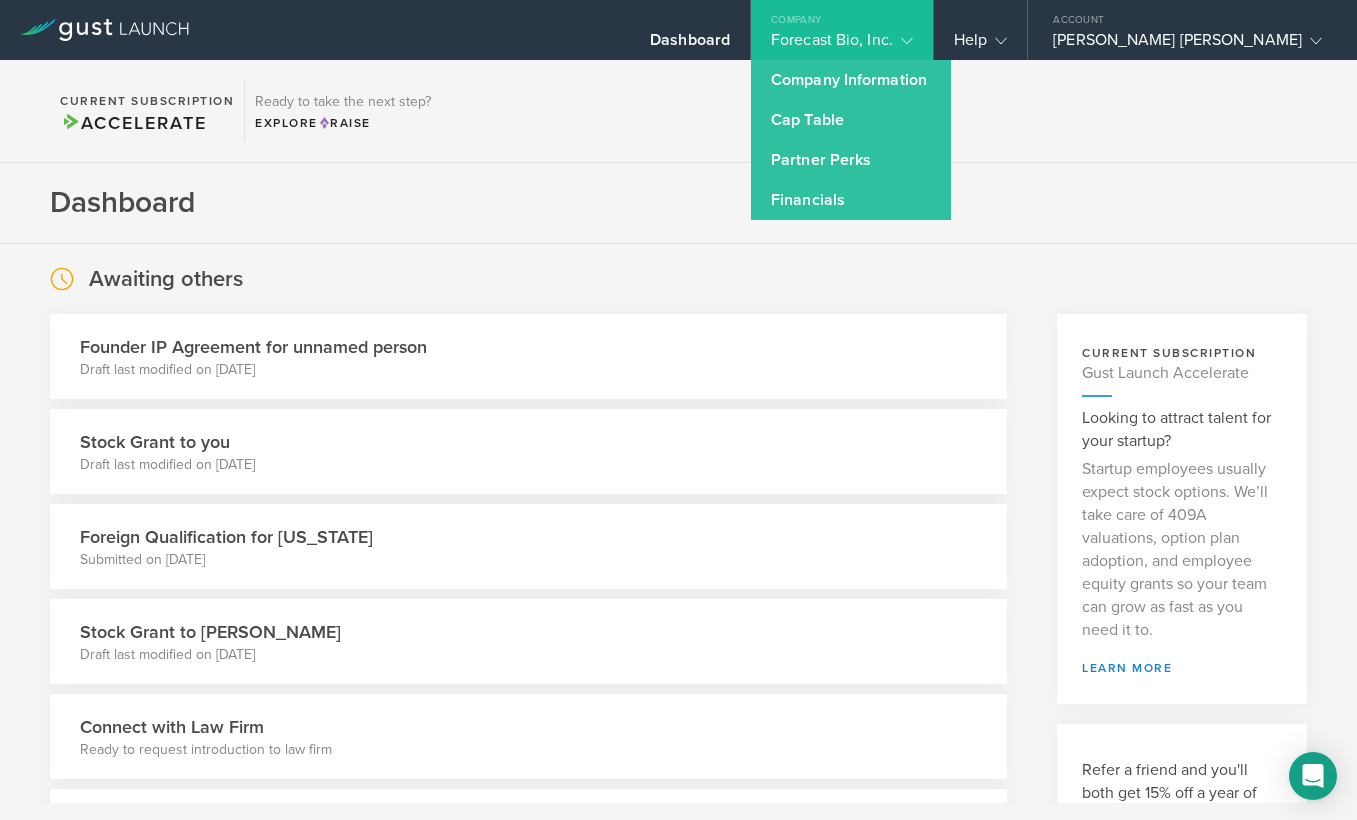 click on "Current Subscription Accelerate Ready to take the next step? Explore  Raise" at bounding box center [678, 111] 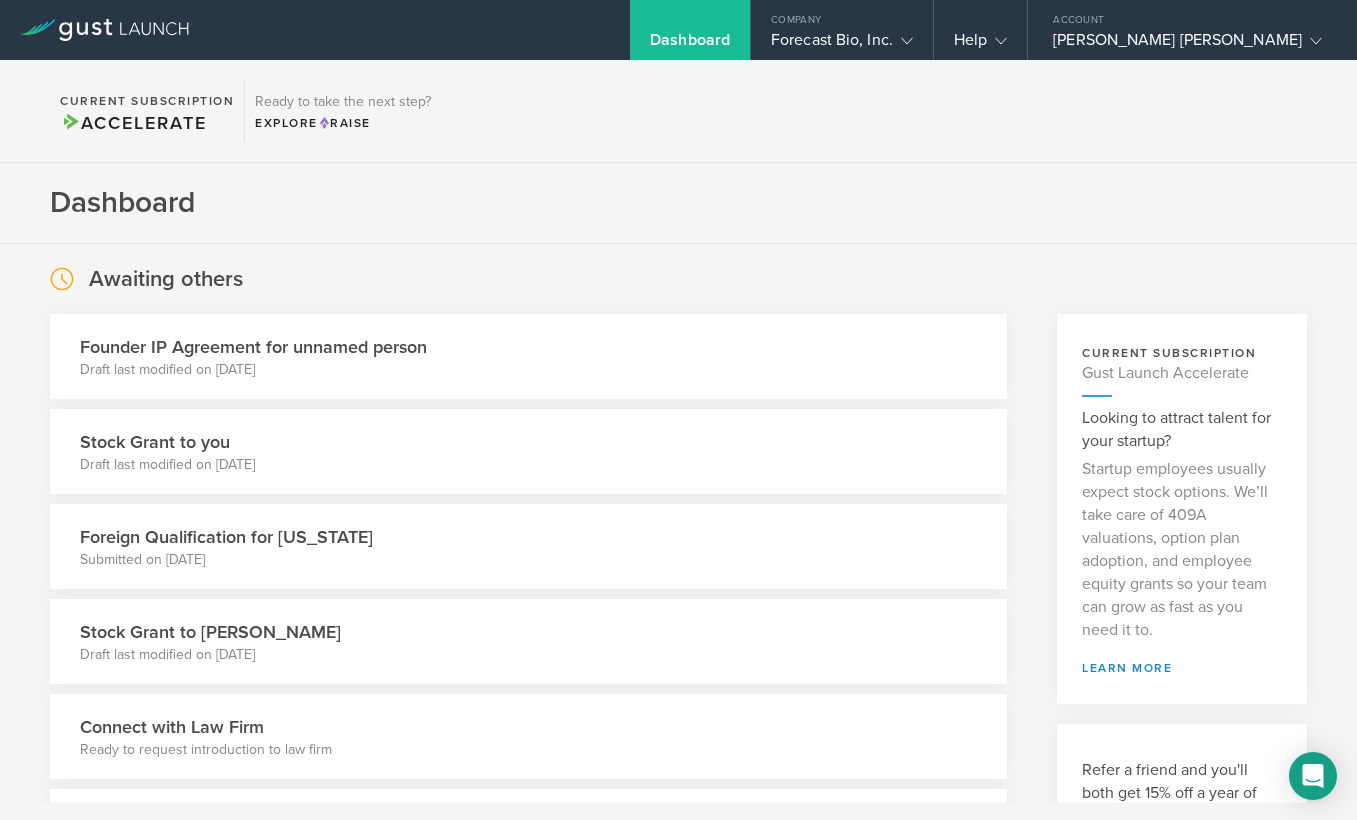 click on "Dashboard" at bounding box center (690, 45) 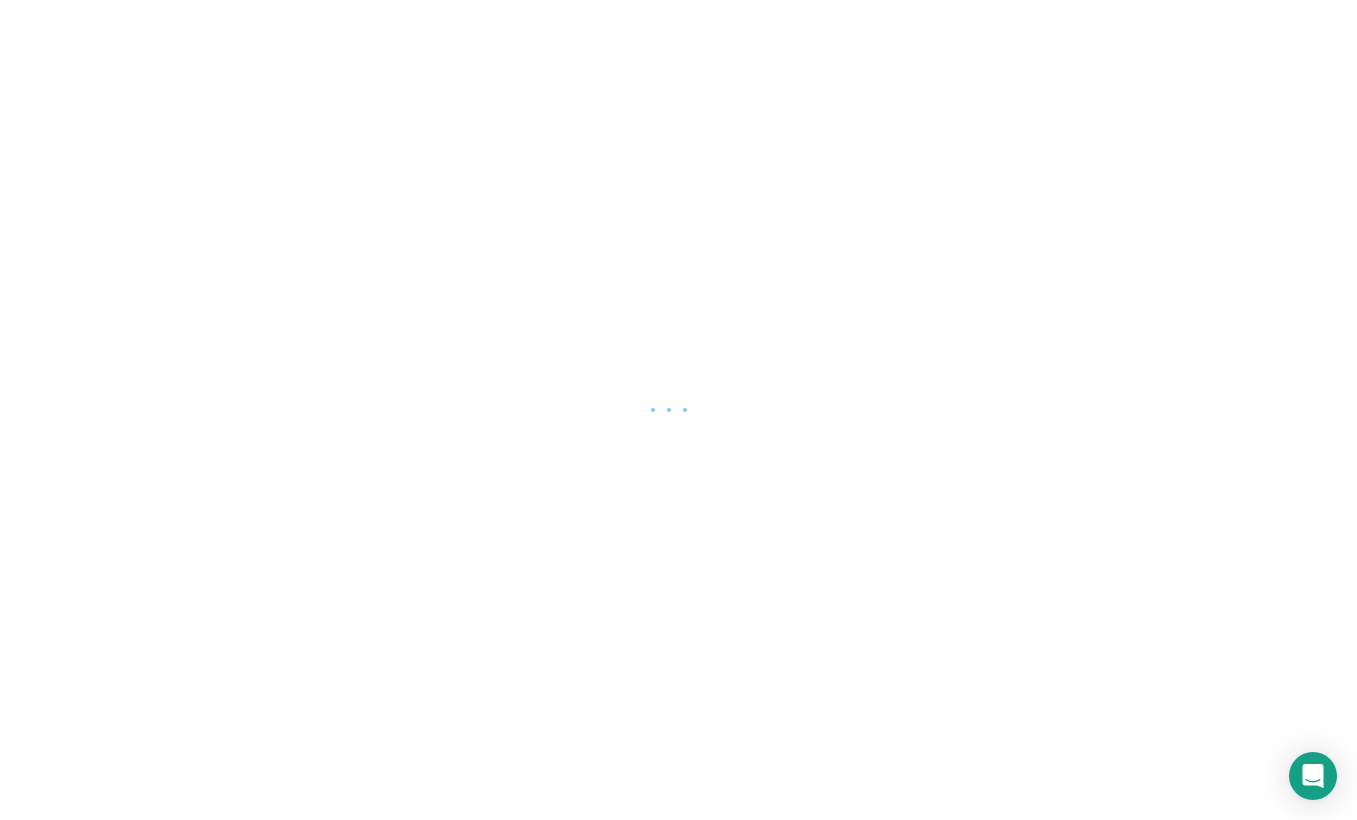 scroll, scrollTop: 0, scrollLeft: 0, axis: both 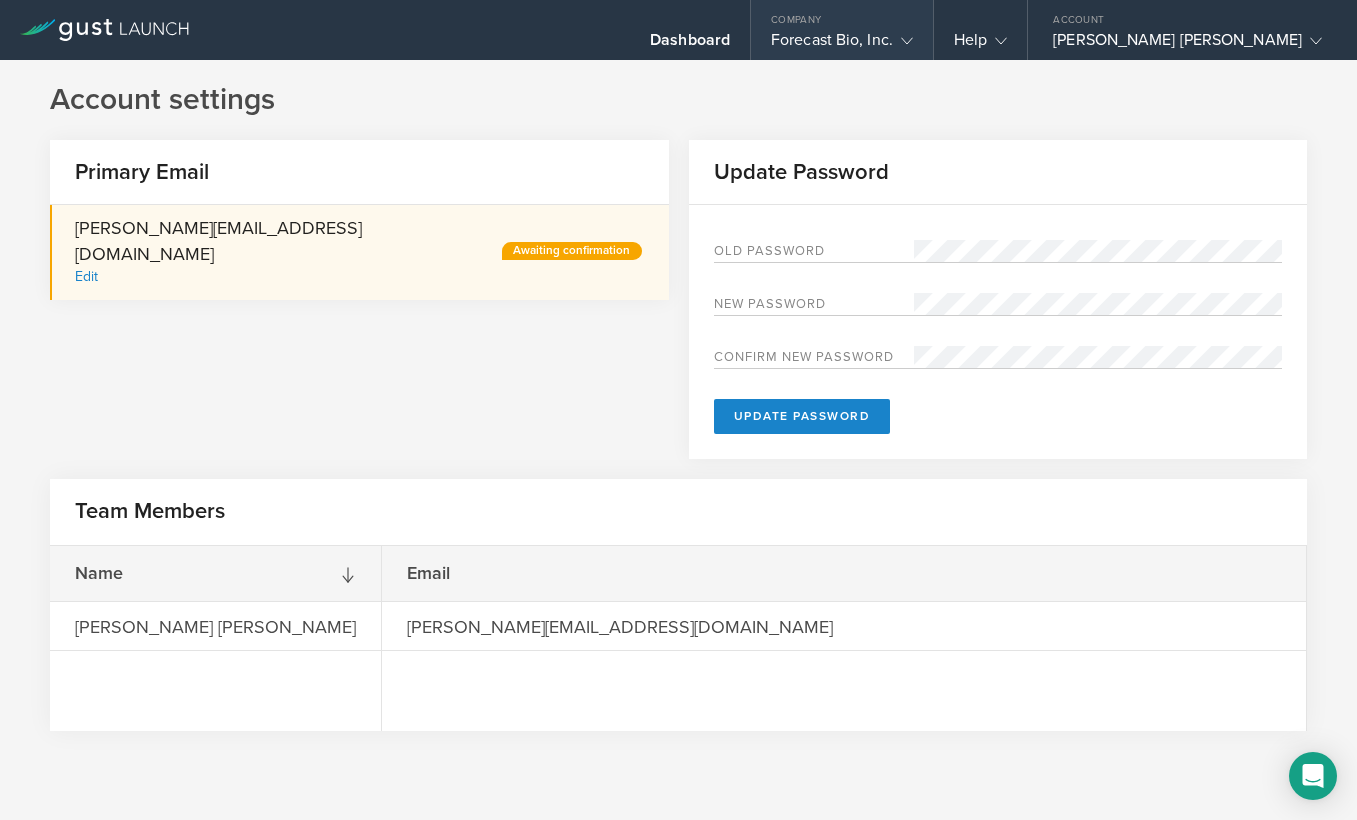 click on "Forecast Bio, Inc." at bounding box center (842, 45) 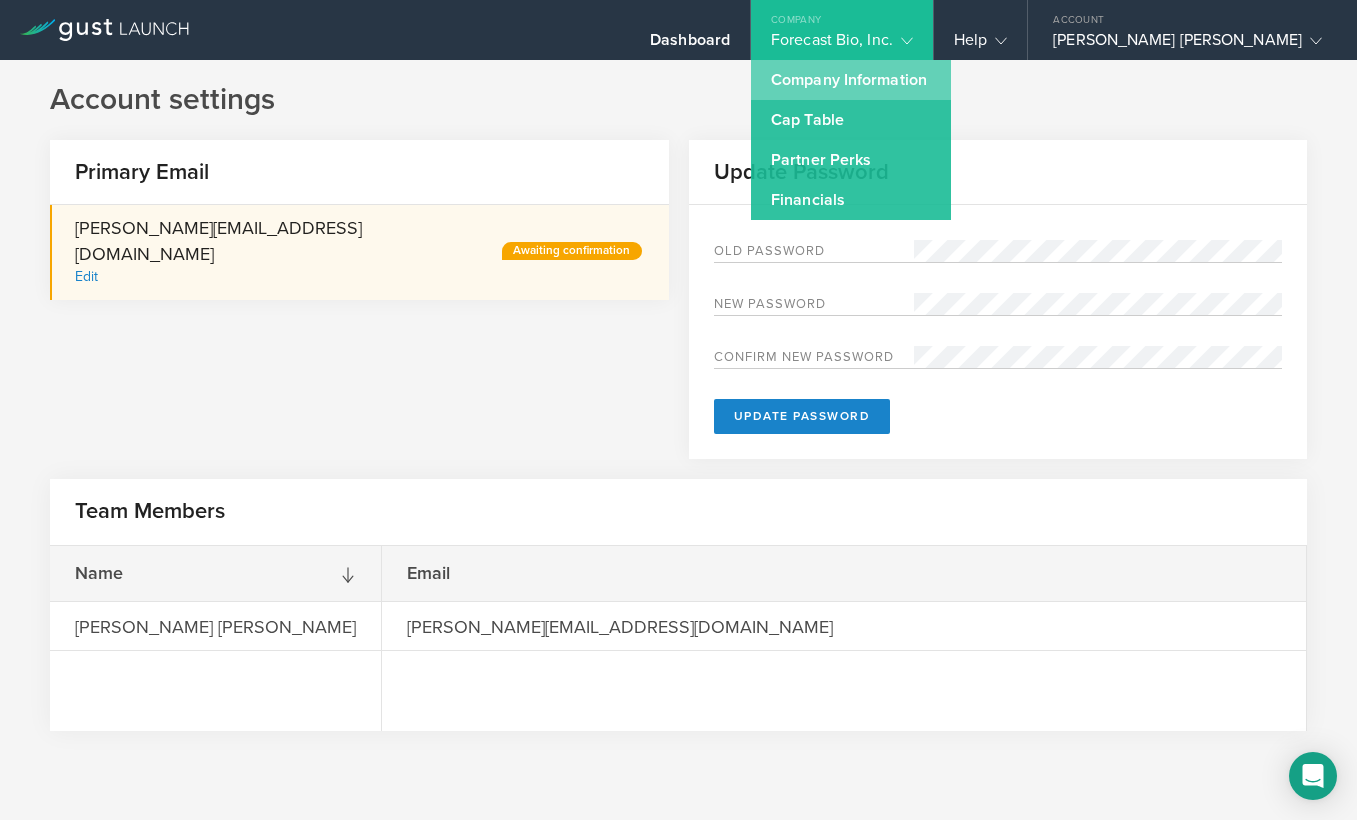 click on "Company Information" at bounding box center [851, 80] 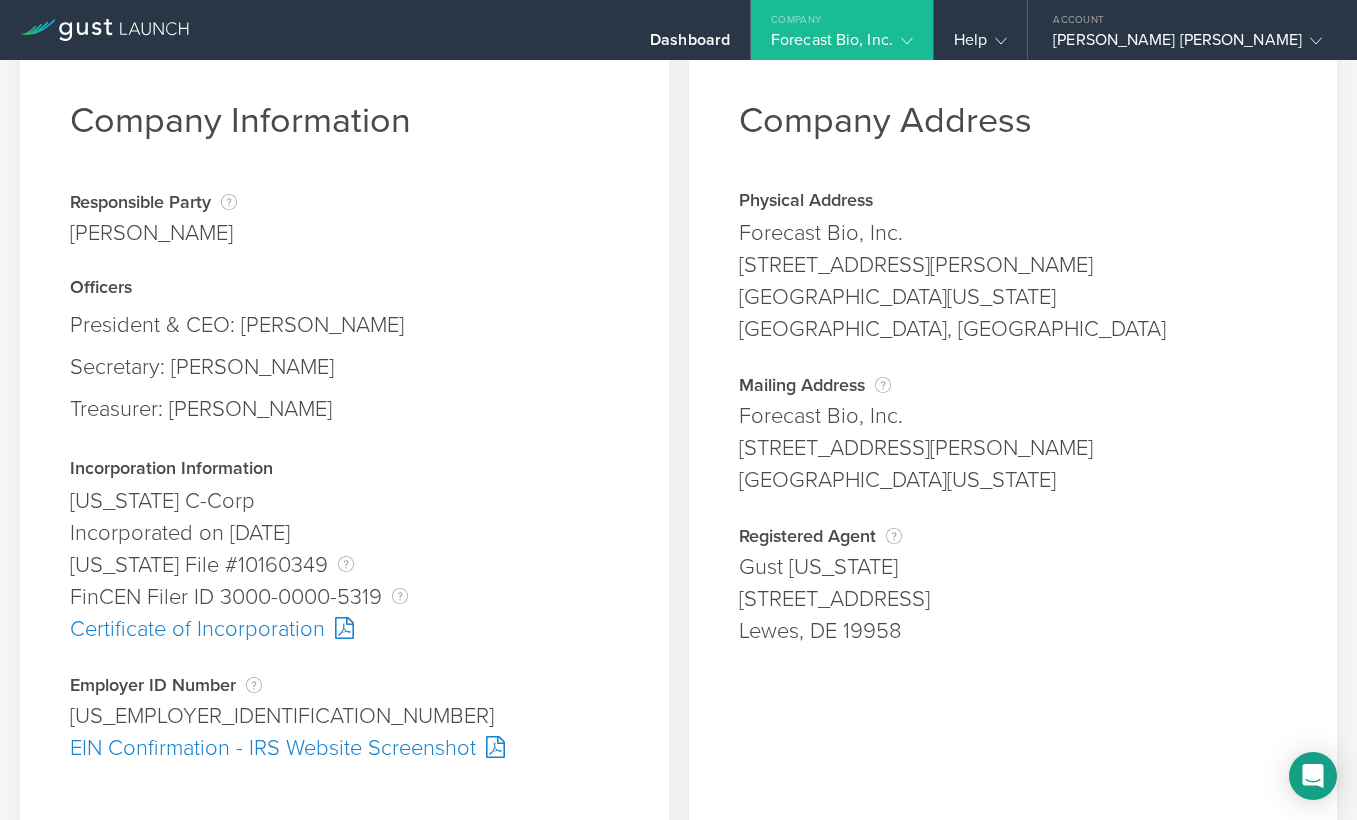 scroll, scrollTop: 78, scrollLeft: 0, axis: vertical 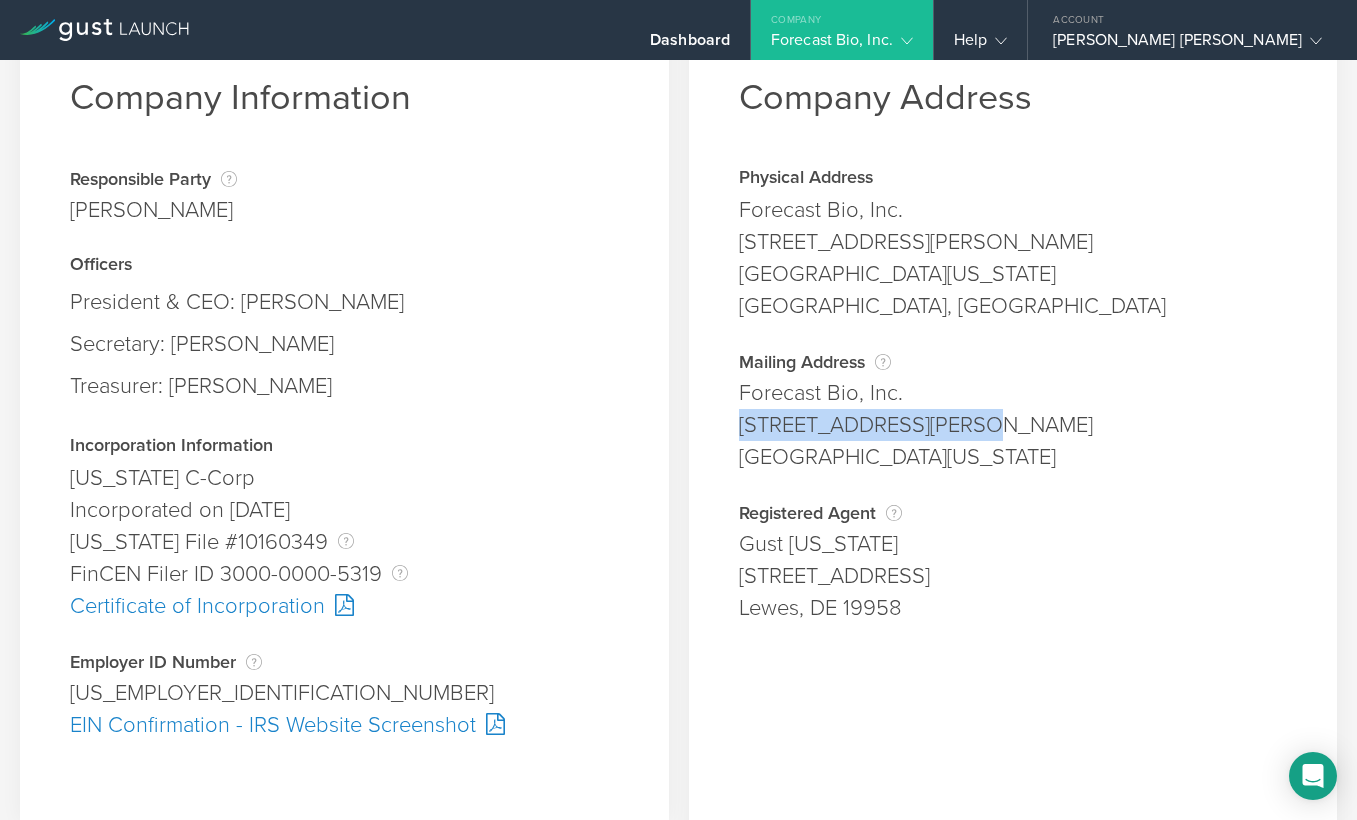 drag, startPoint x: 731, startPoint y: 426, endPoint x: 965, endPoint y: 420, distance: 234.0769 